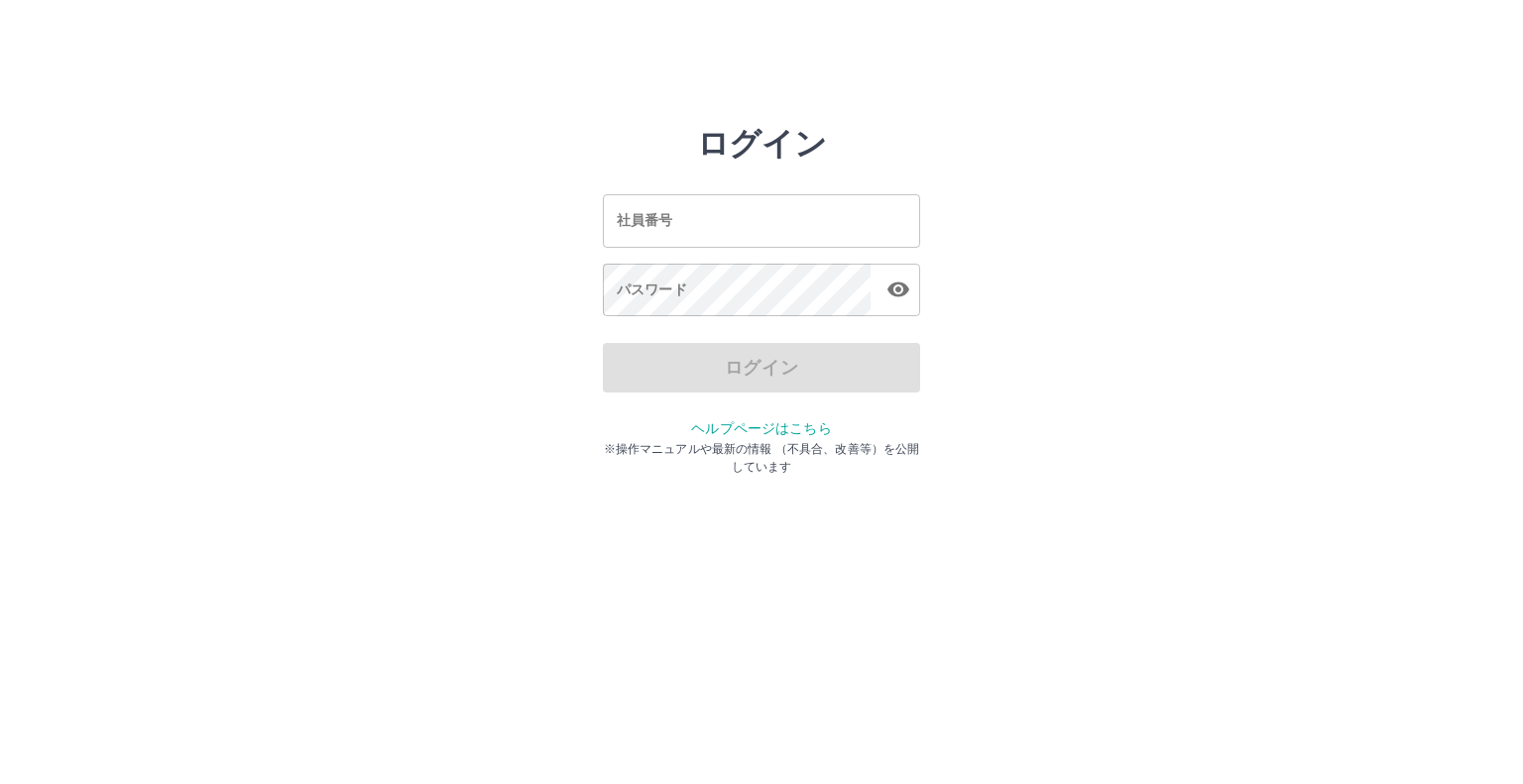 scroll, scrollTop: 0, scrollLeft: 0, axis: both 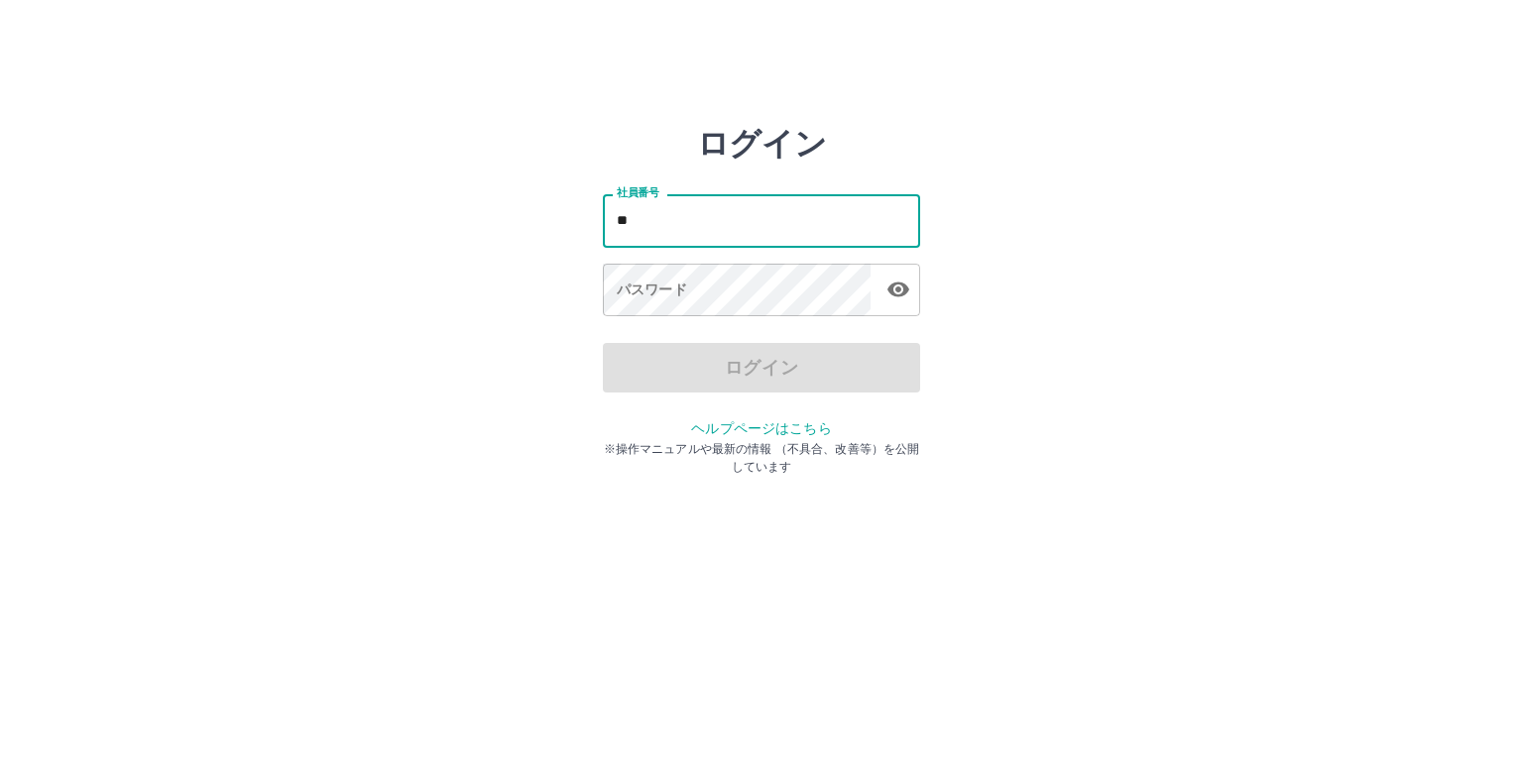 type on "*" 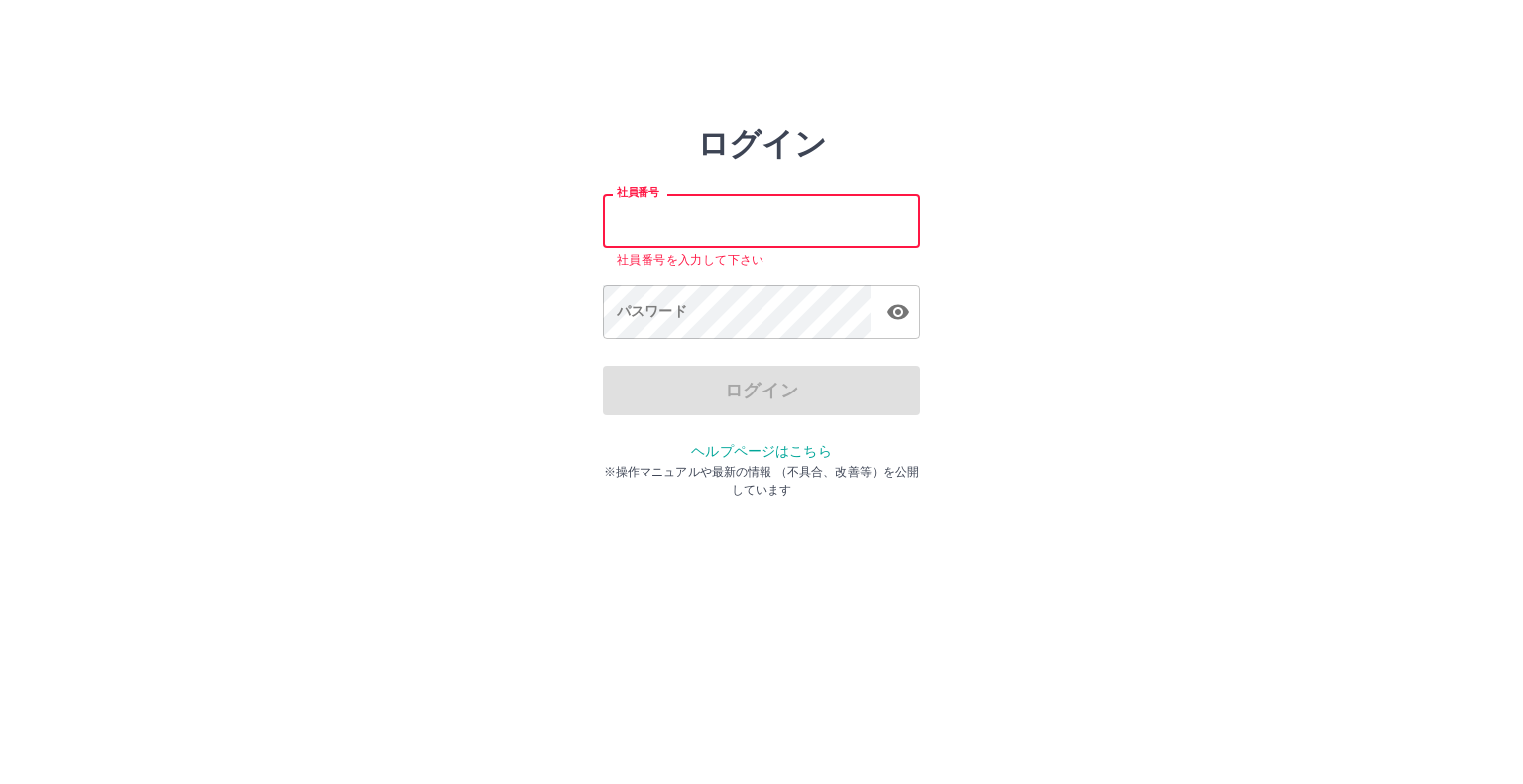click on "社員番号" at bounding box center (762, 220) 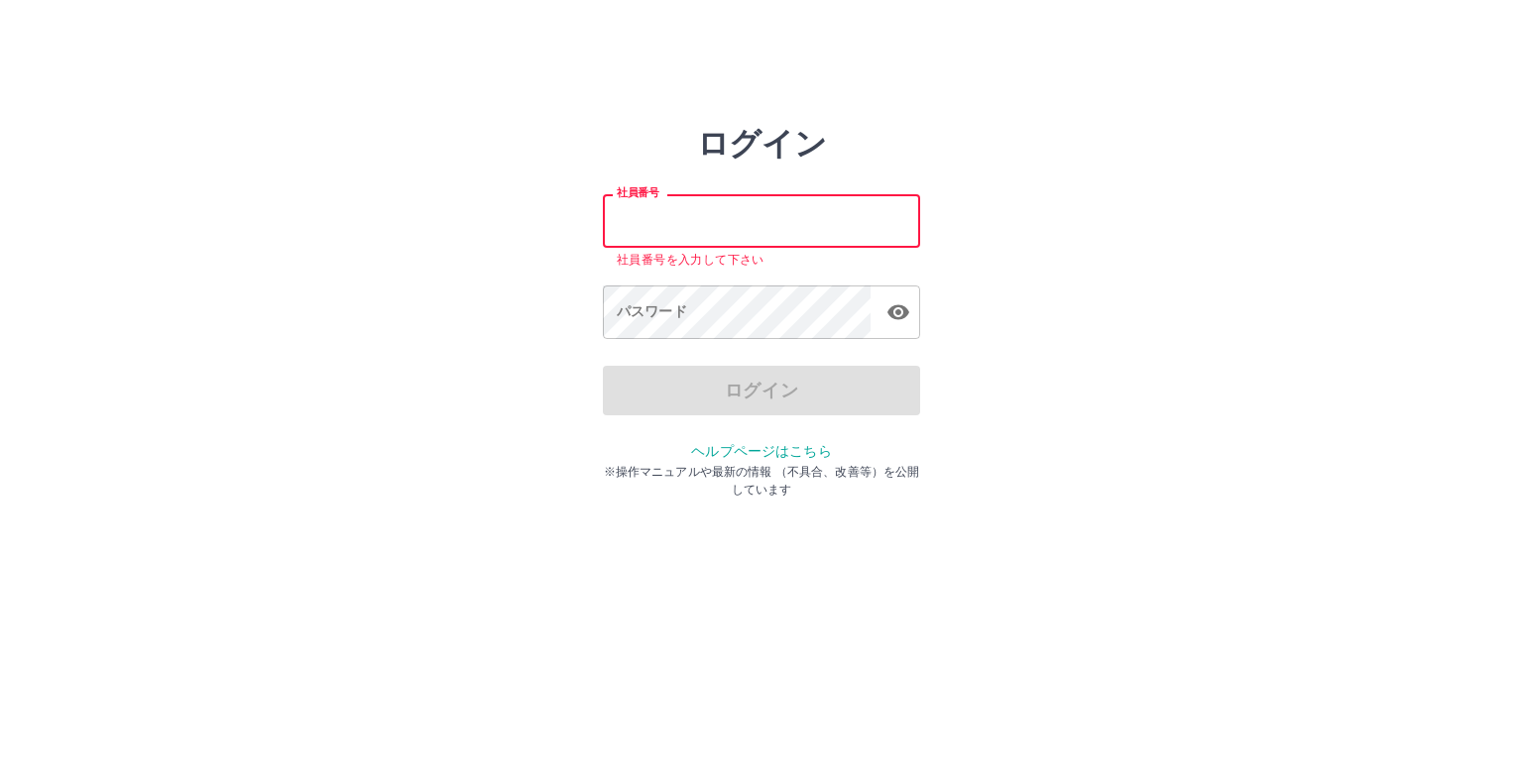 type on "*******" 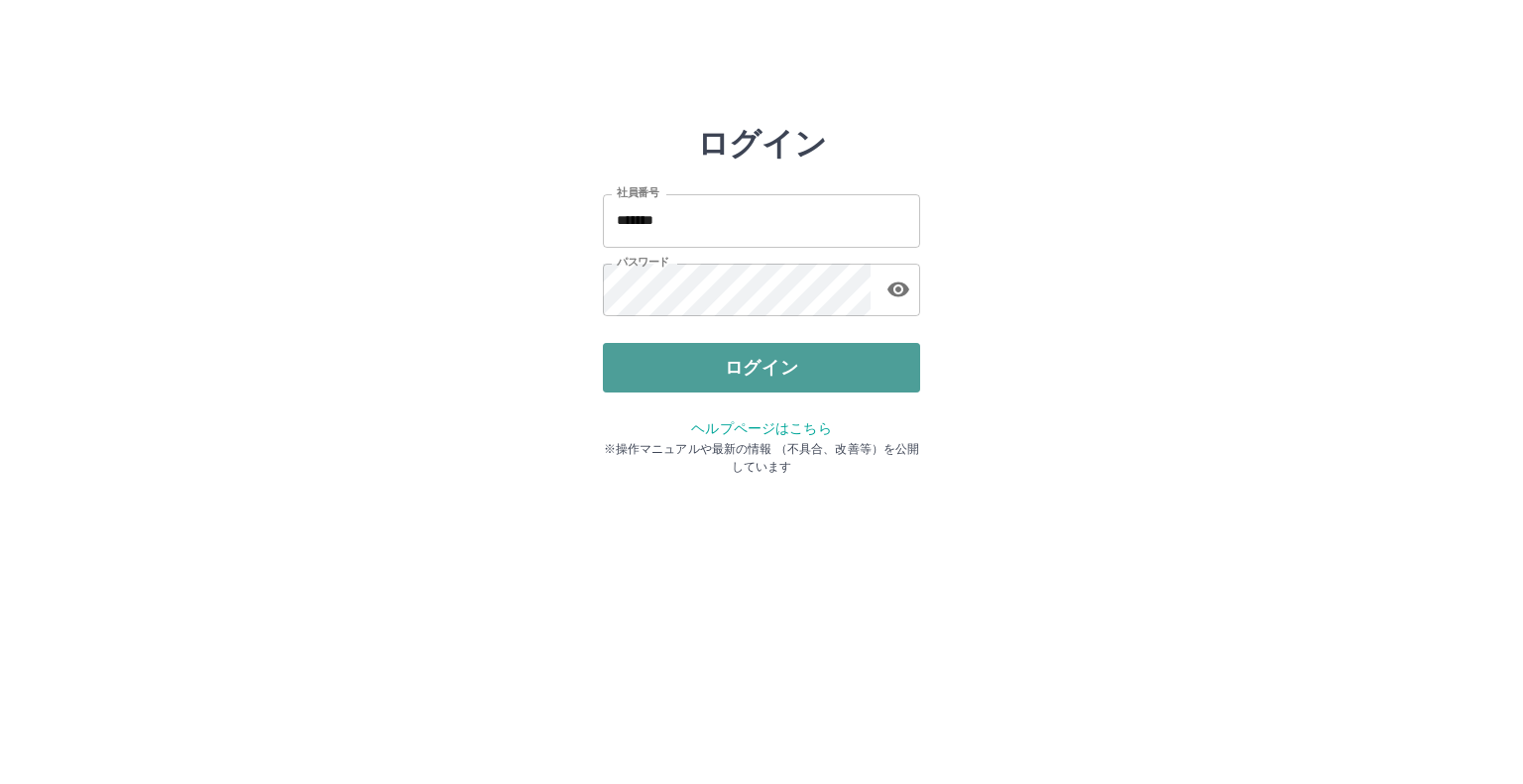 click on "ログイン" at bounding box center [762, 368] 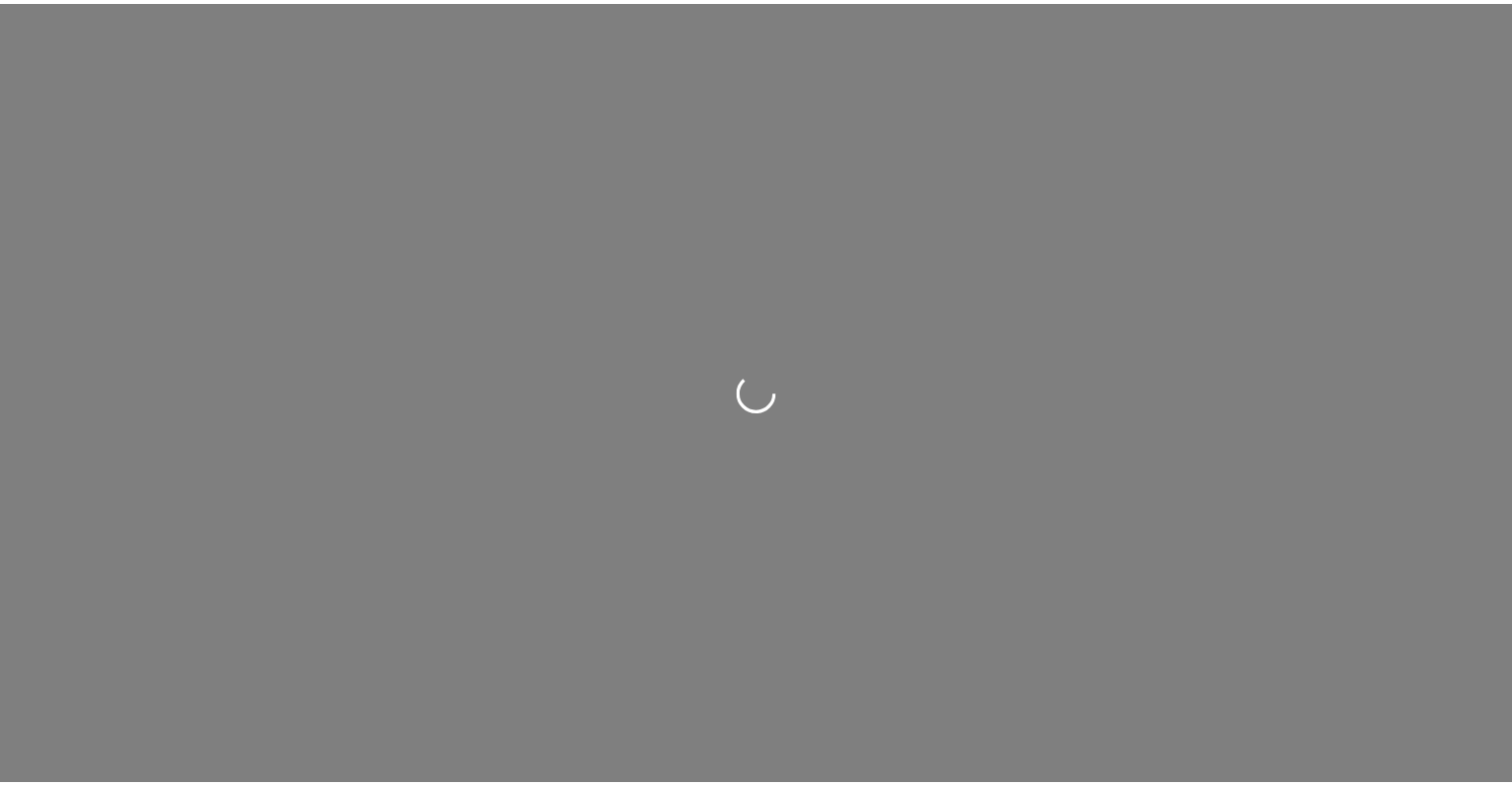scroll, scrollTop: 0, scrollLeft: 0, axis: both 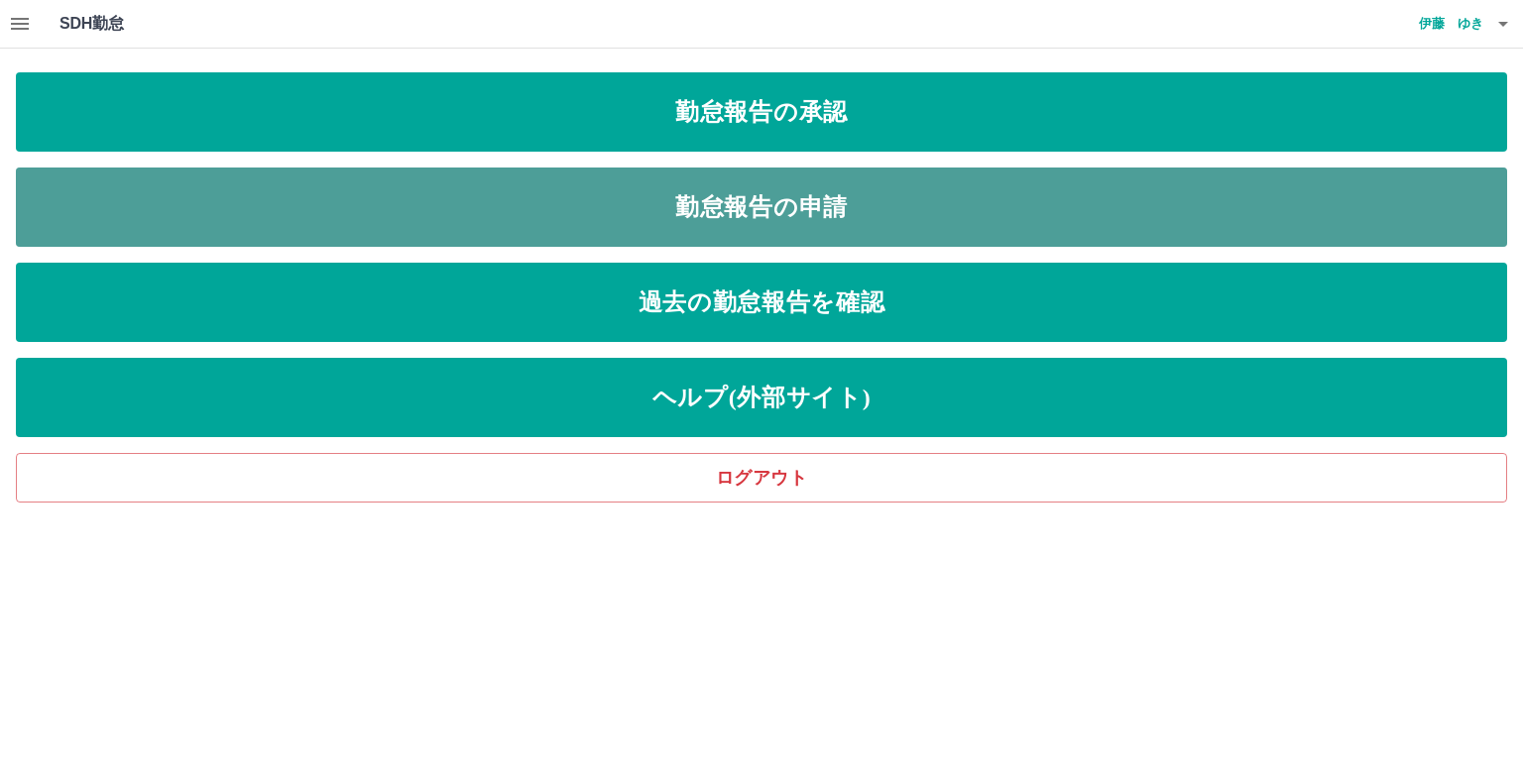 click on "勤怠報告の申請" at bounding box center [762, 207] 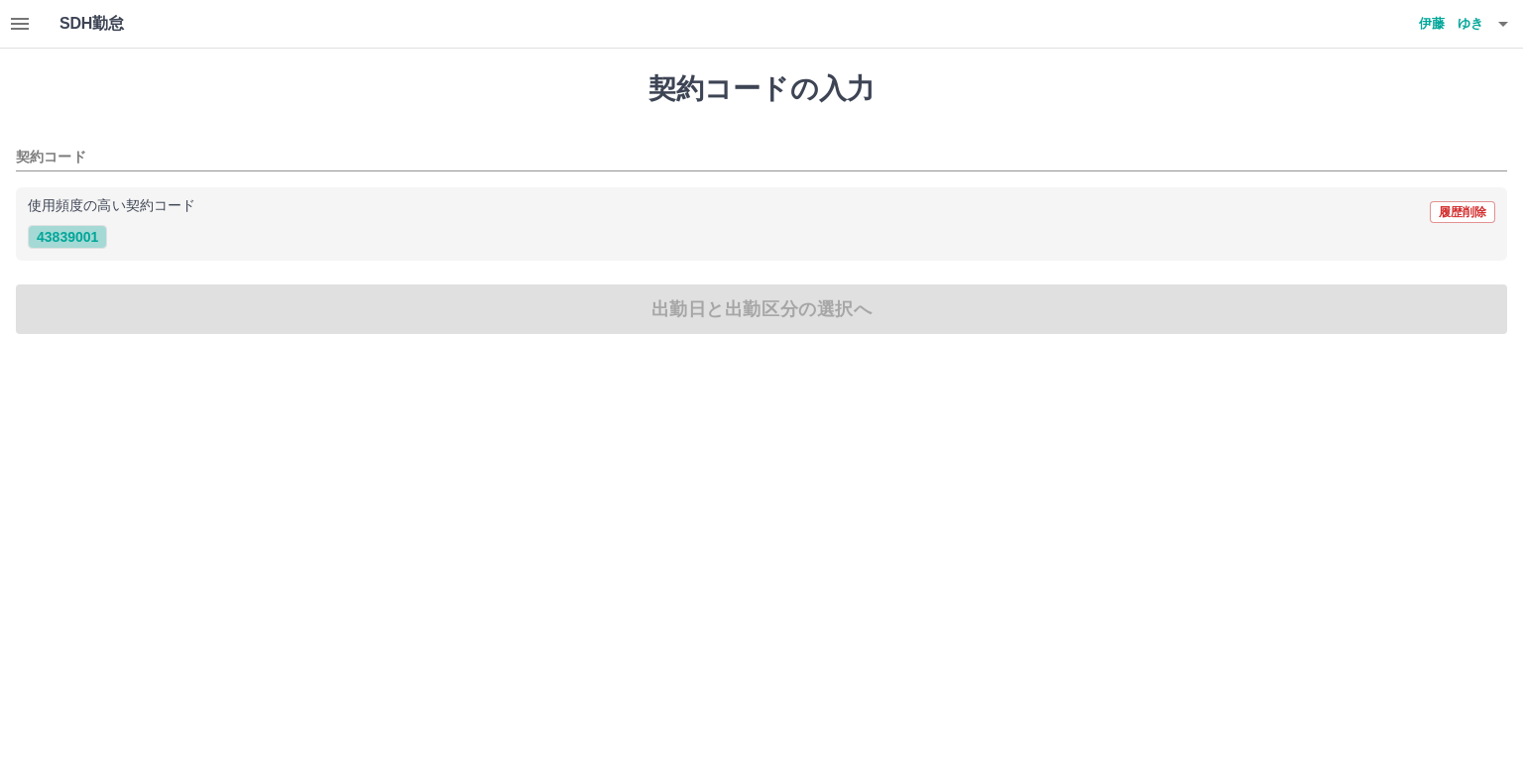 click on "43839001" at bounding box center (67, 237) 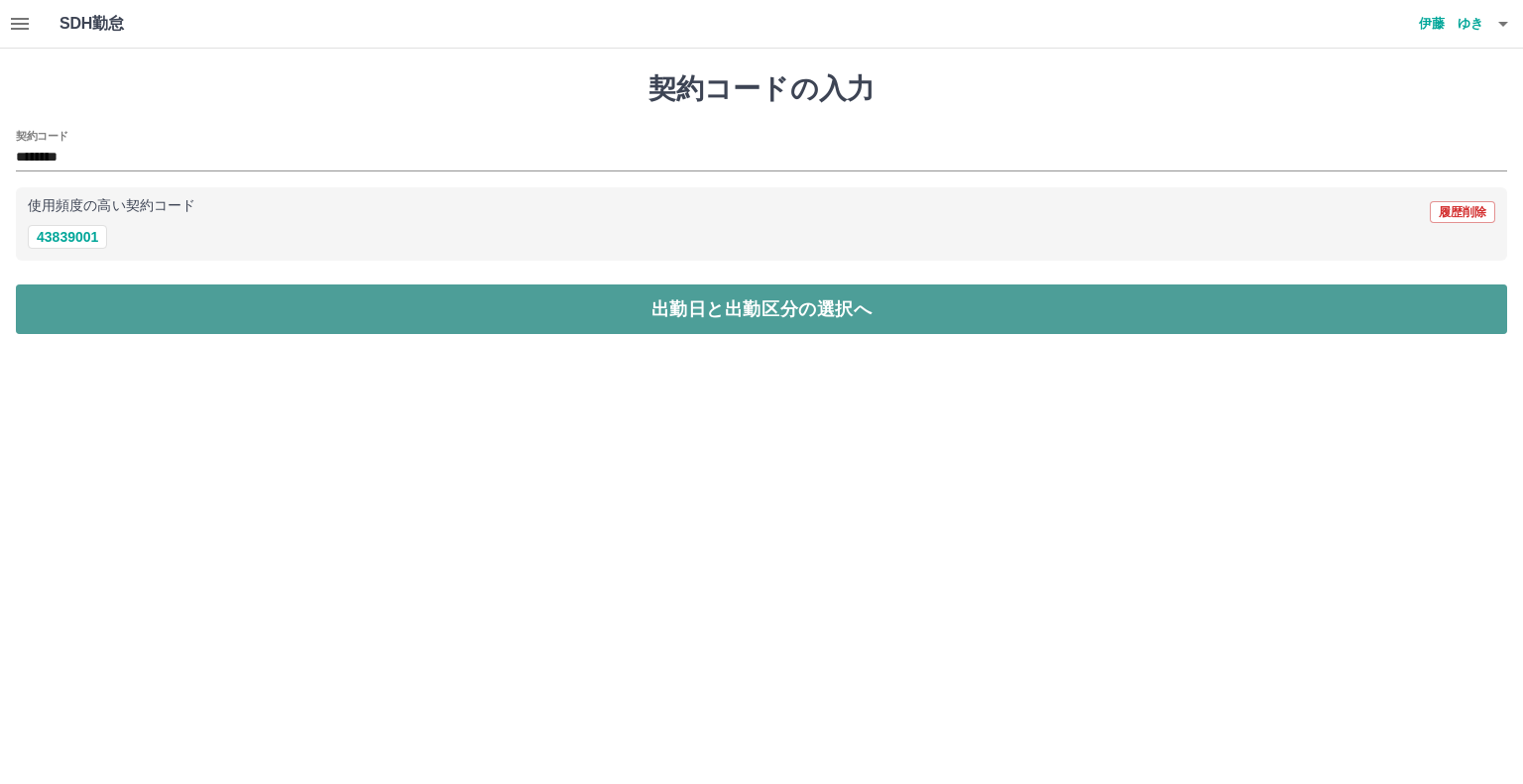click on "出勤日と出勤区分の選択へ" at bounding box center [762, 309] 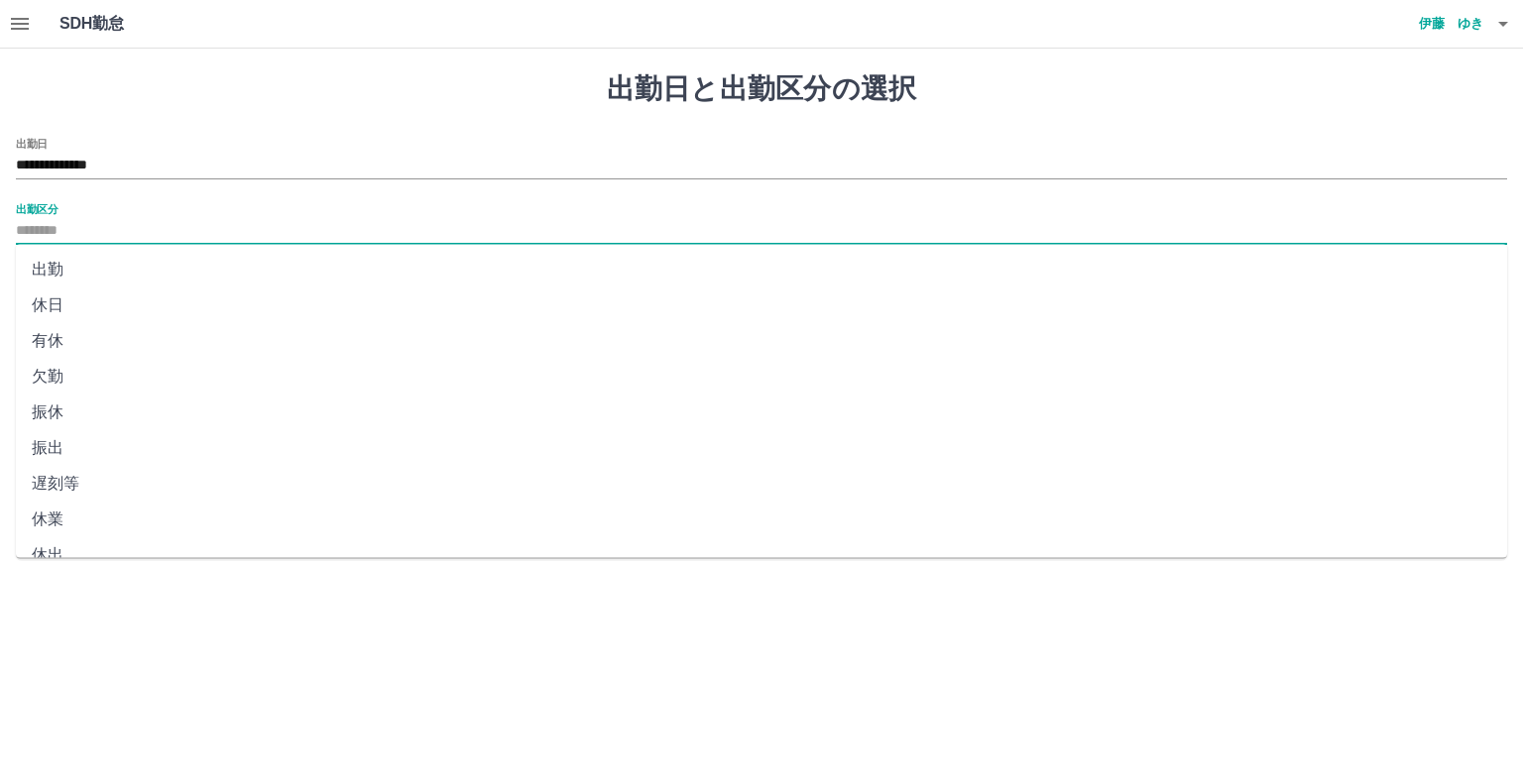 click on "出勤区分" at bounding box center [762, 231] 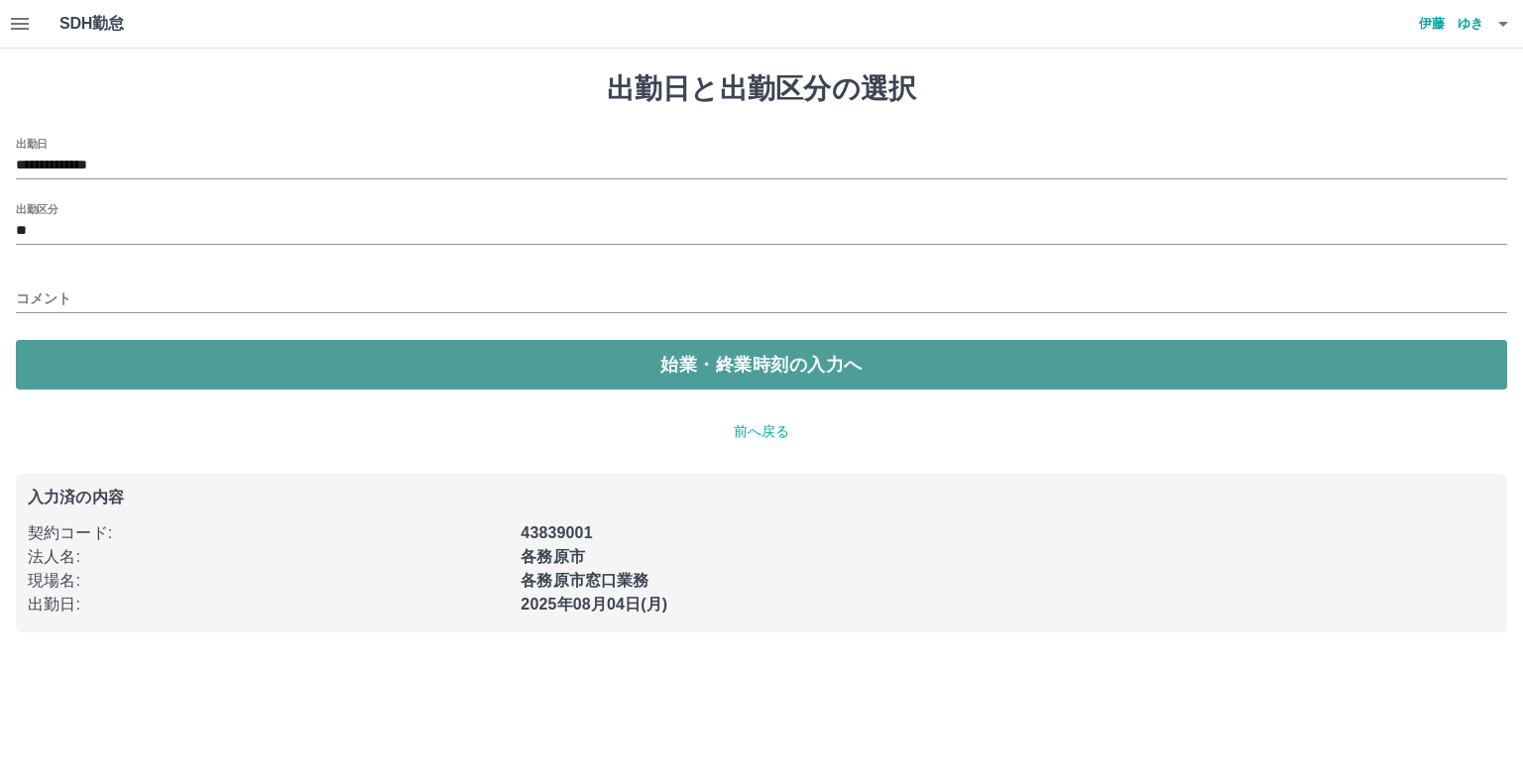 click on "始業・終業時刻の入力へ" at bounding box center [762, 365] 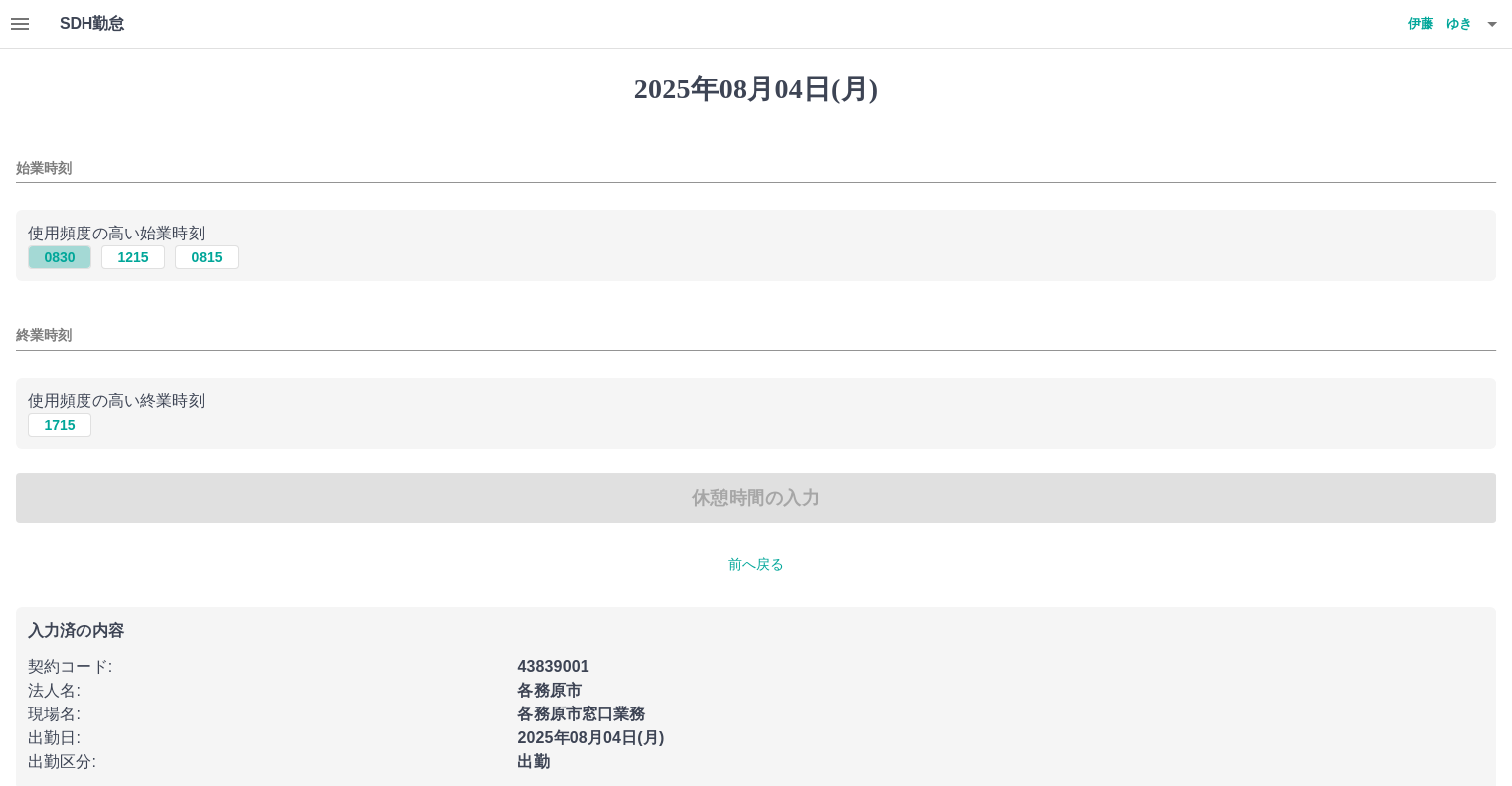 click on "0830" at bounding box center (60, 257) 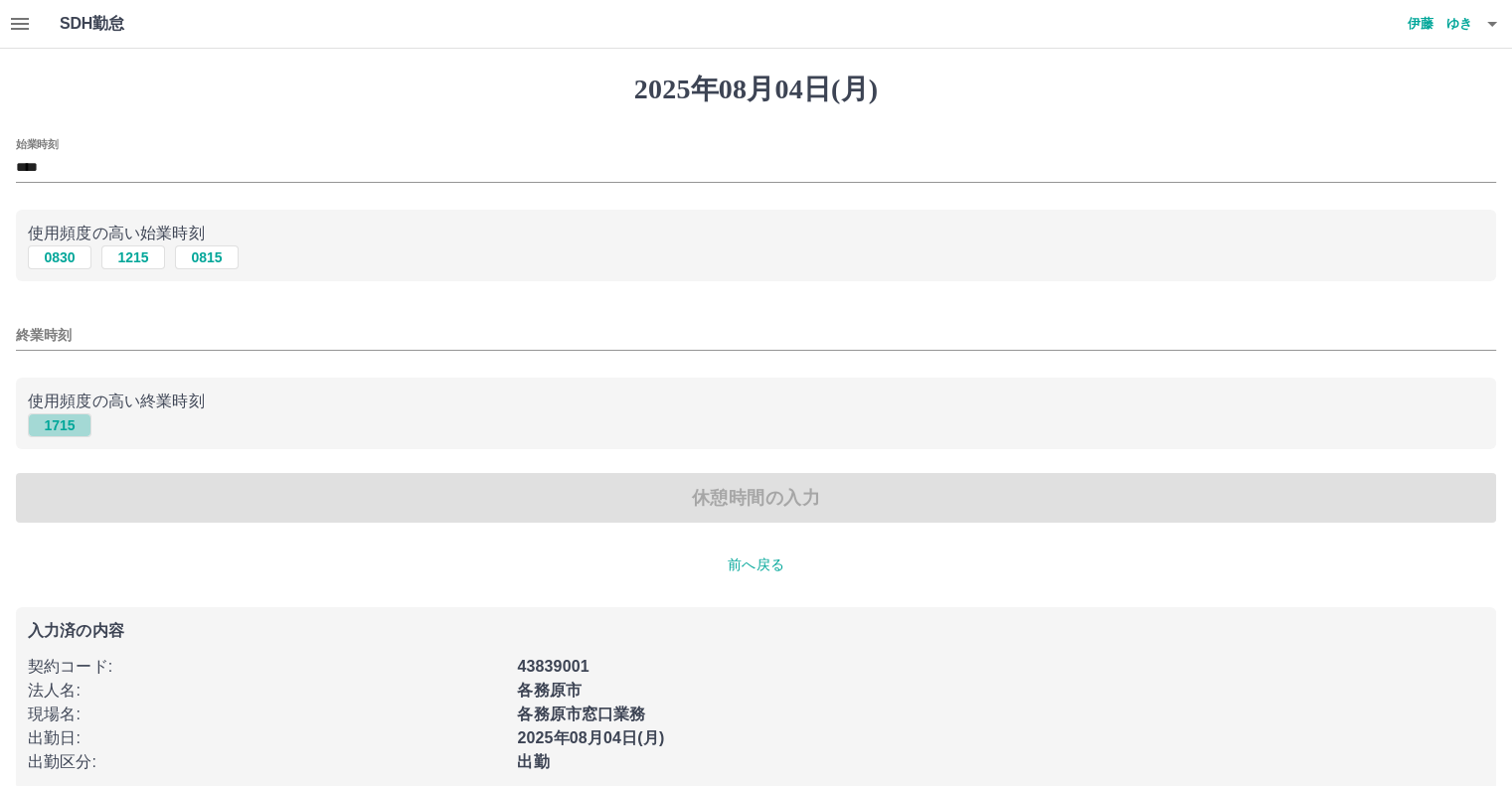 click on "1715" at bounding box center (60, 425) 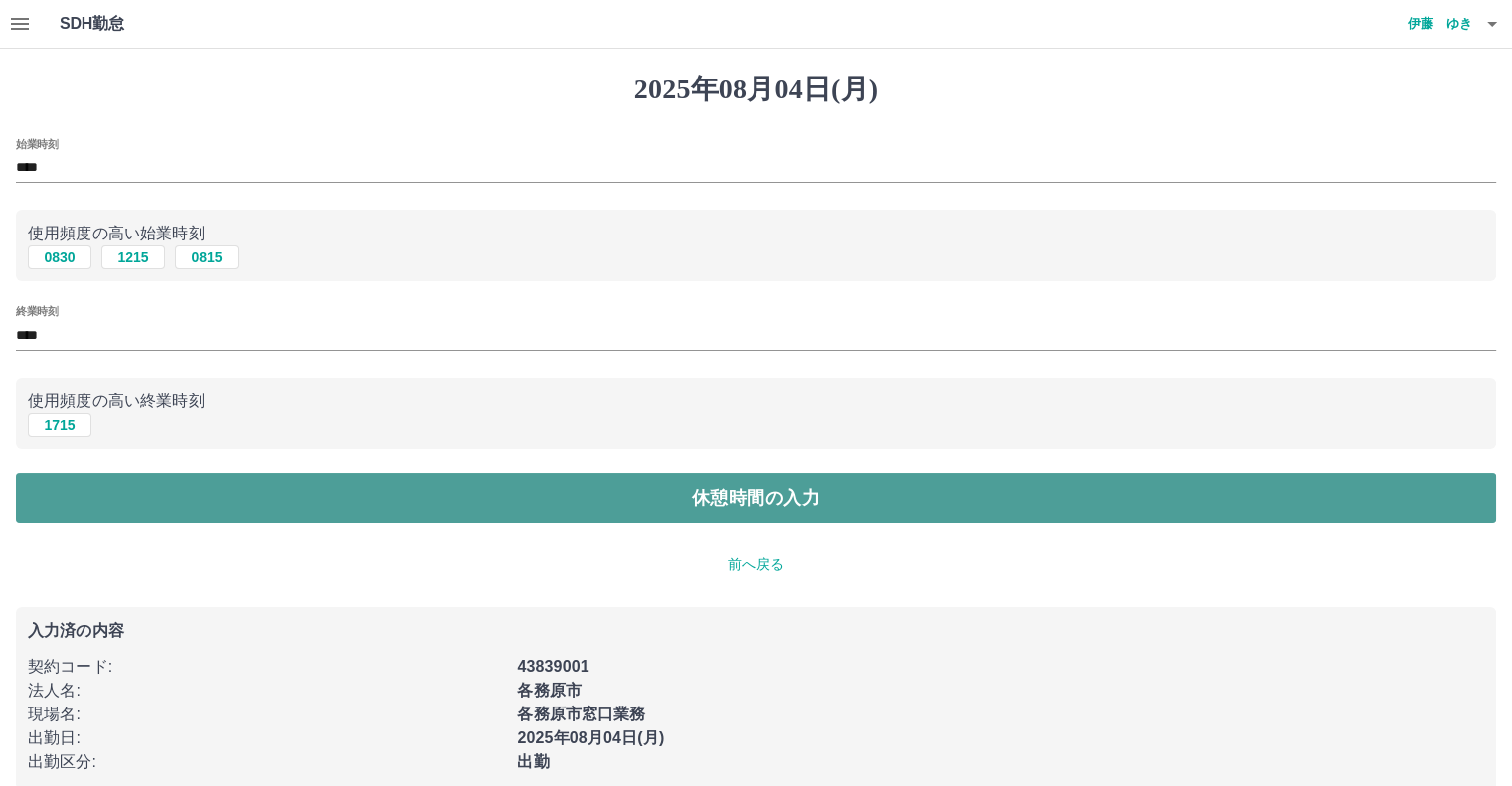 click on "休憩時間の入力" at bounding box center [756, 498] 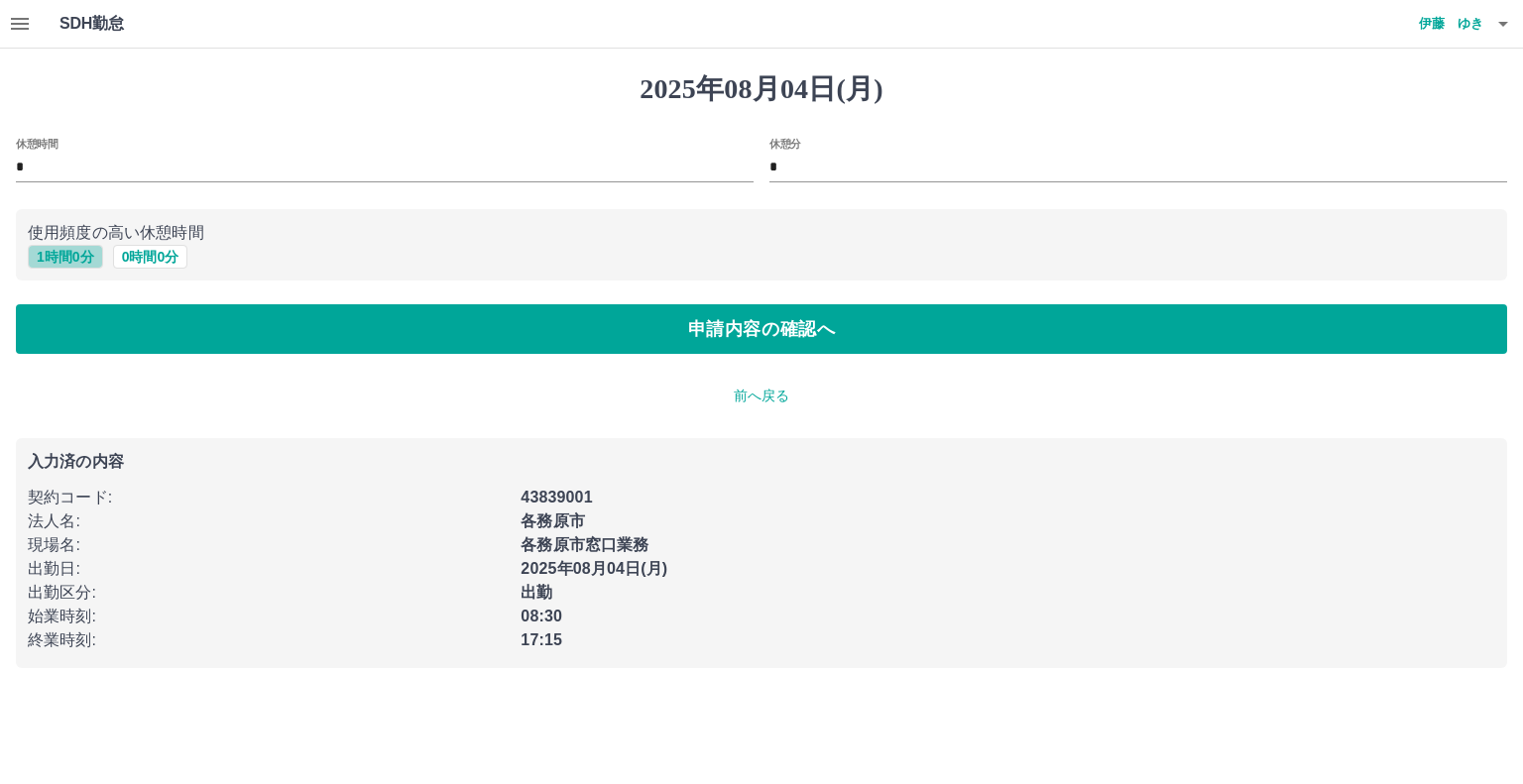 click on "1 時間 0 分" at bounding box center [65, 257] 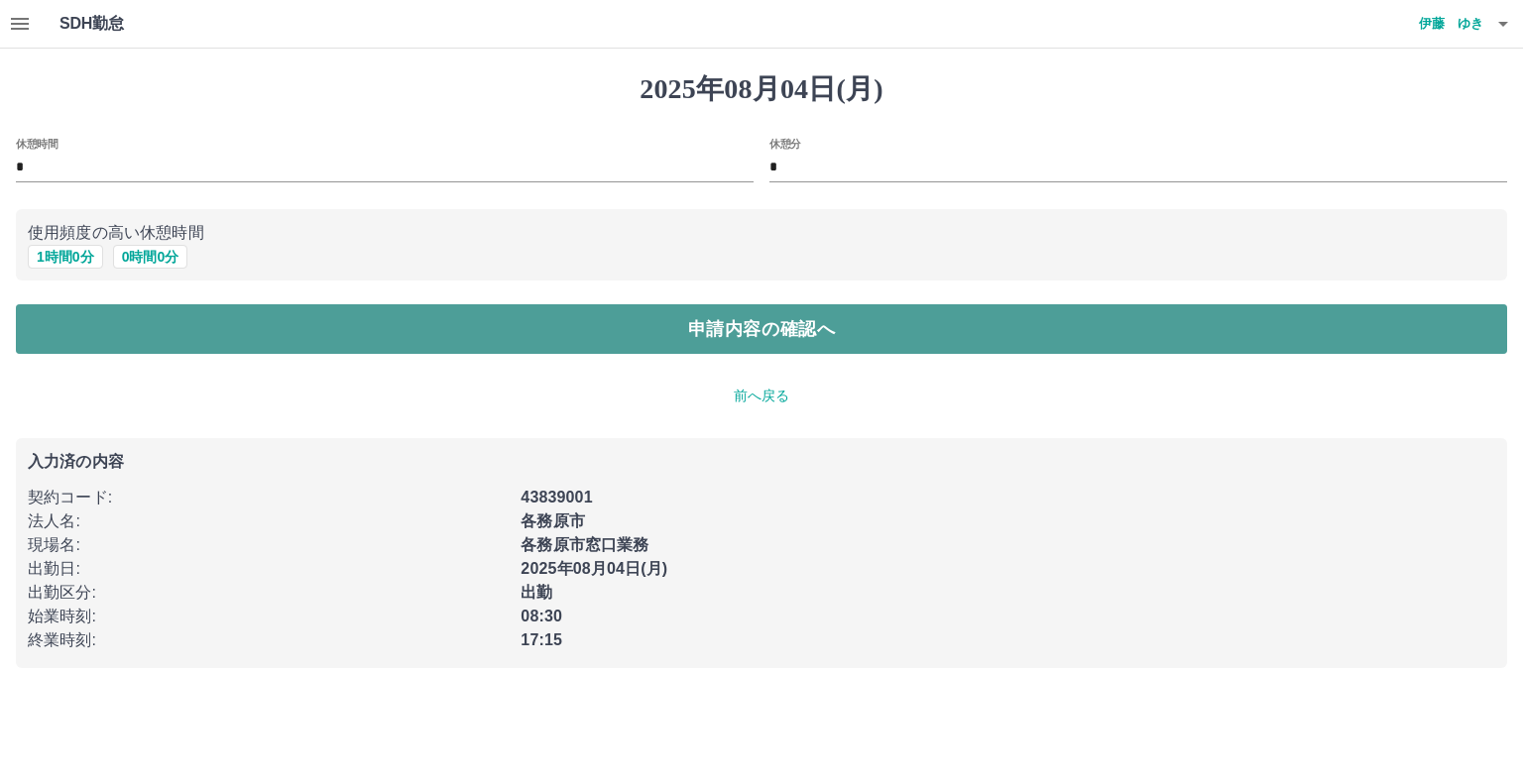 click on "申請内容の確認へ" at bounding box center (762, 329) 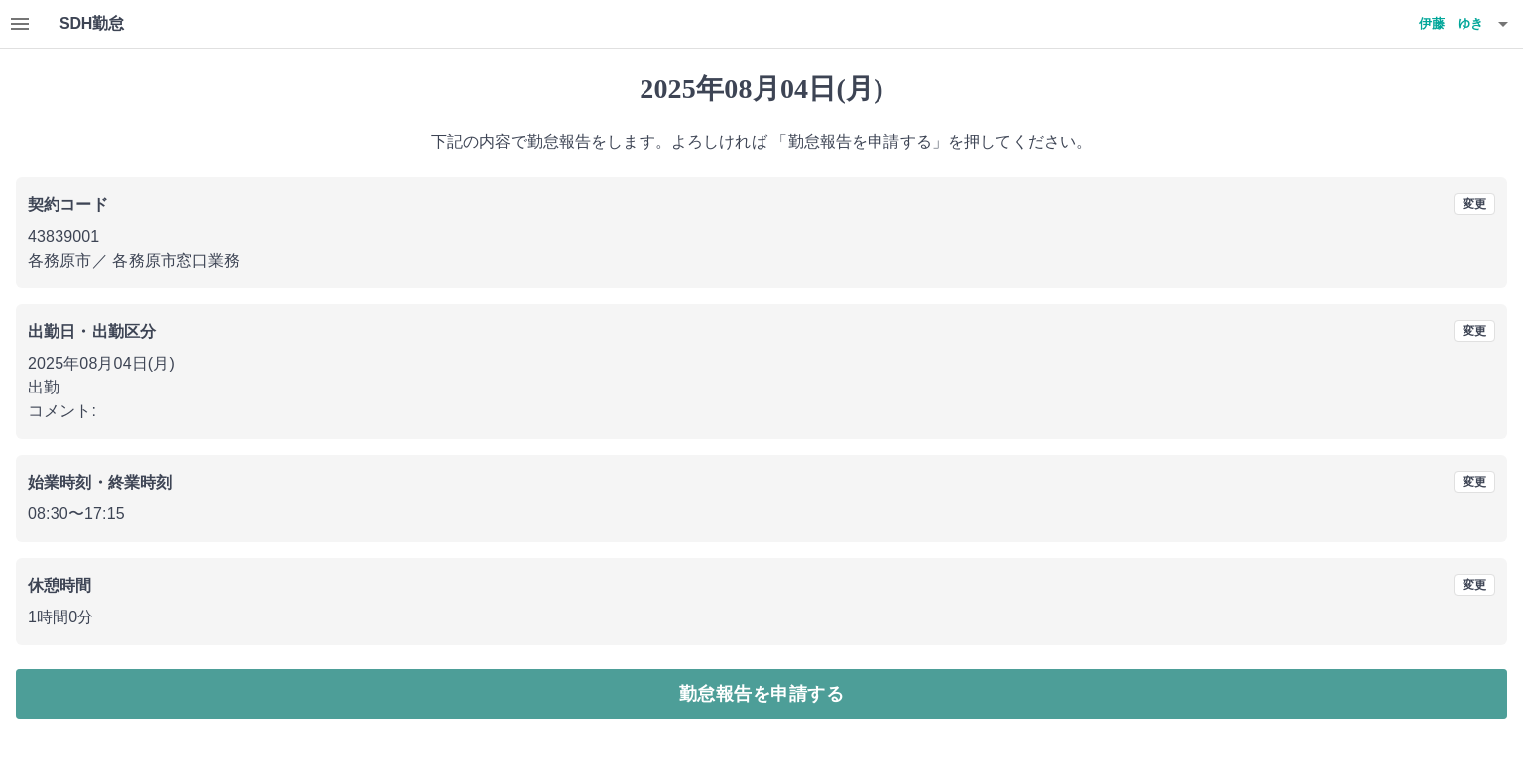 click on "勤怠報告を申請する" at bounding box center (762, 694) 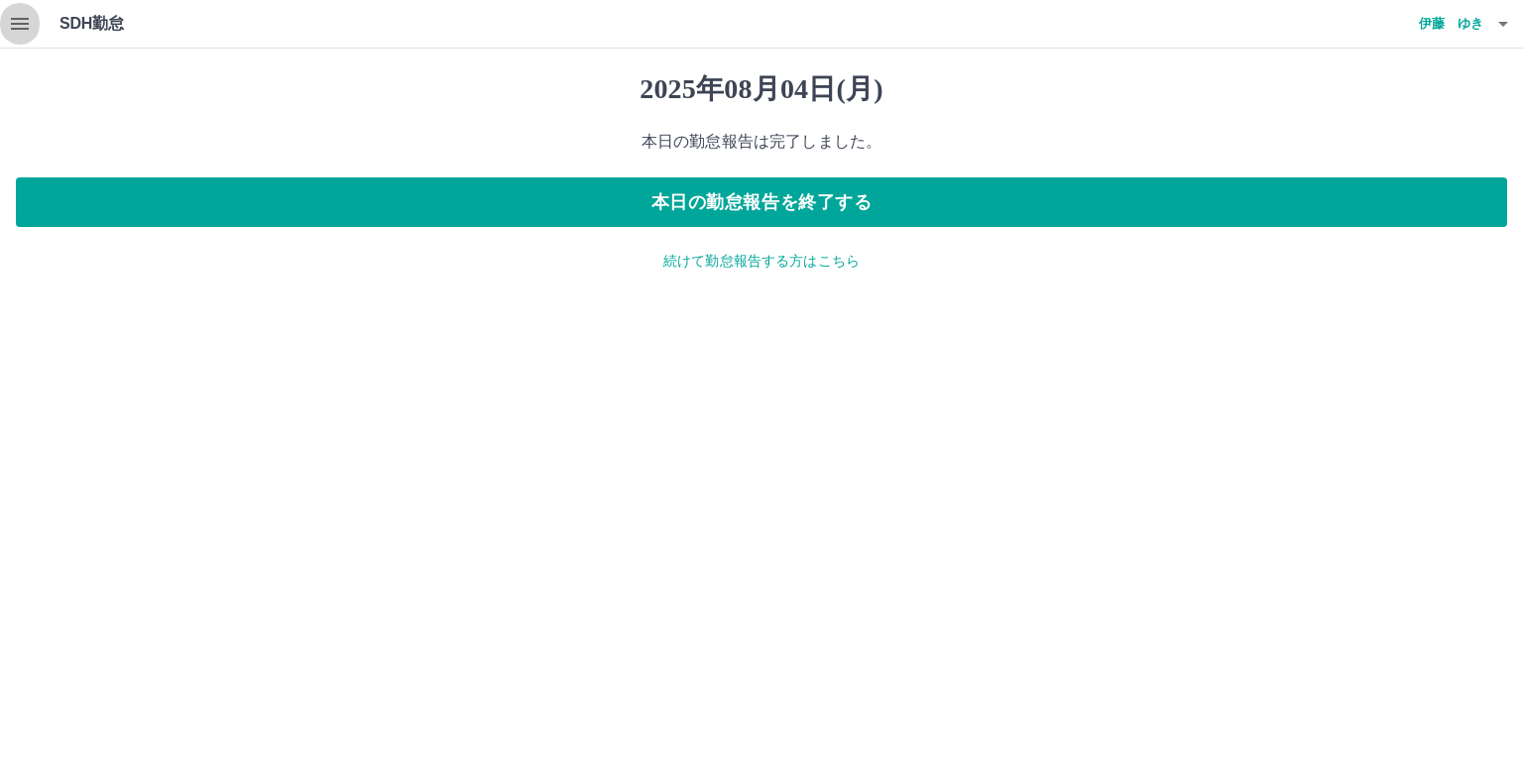 click 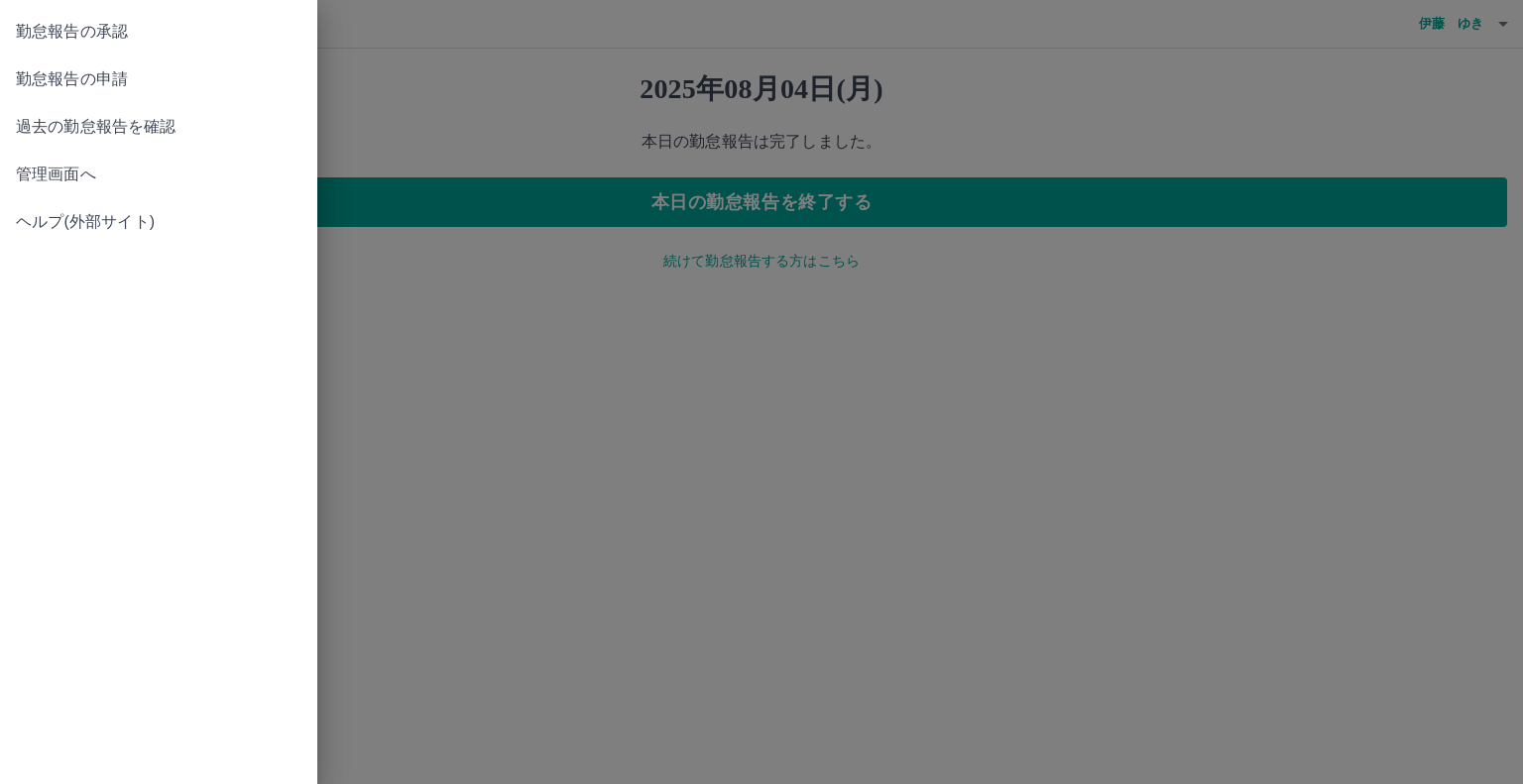click on "管理画面へ" at bounding box center [159, 174] 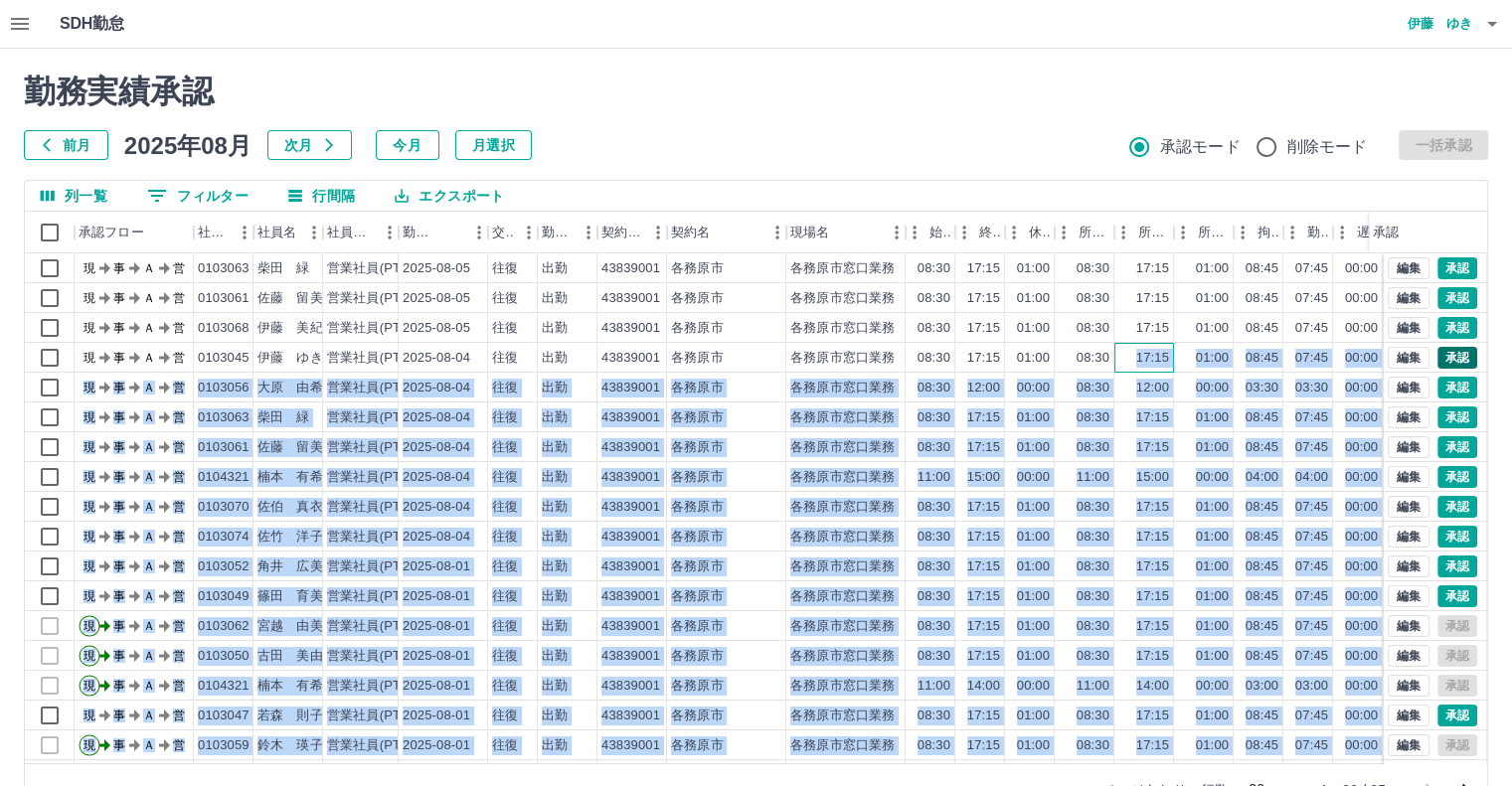 drag, startPoint x: 1115, startPoint y: 354, endPoint x: 1441, endPoint y: 365, distance: 326.1855 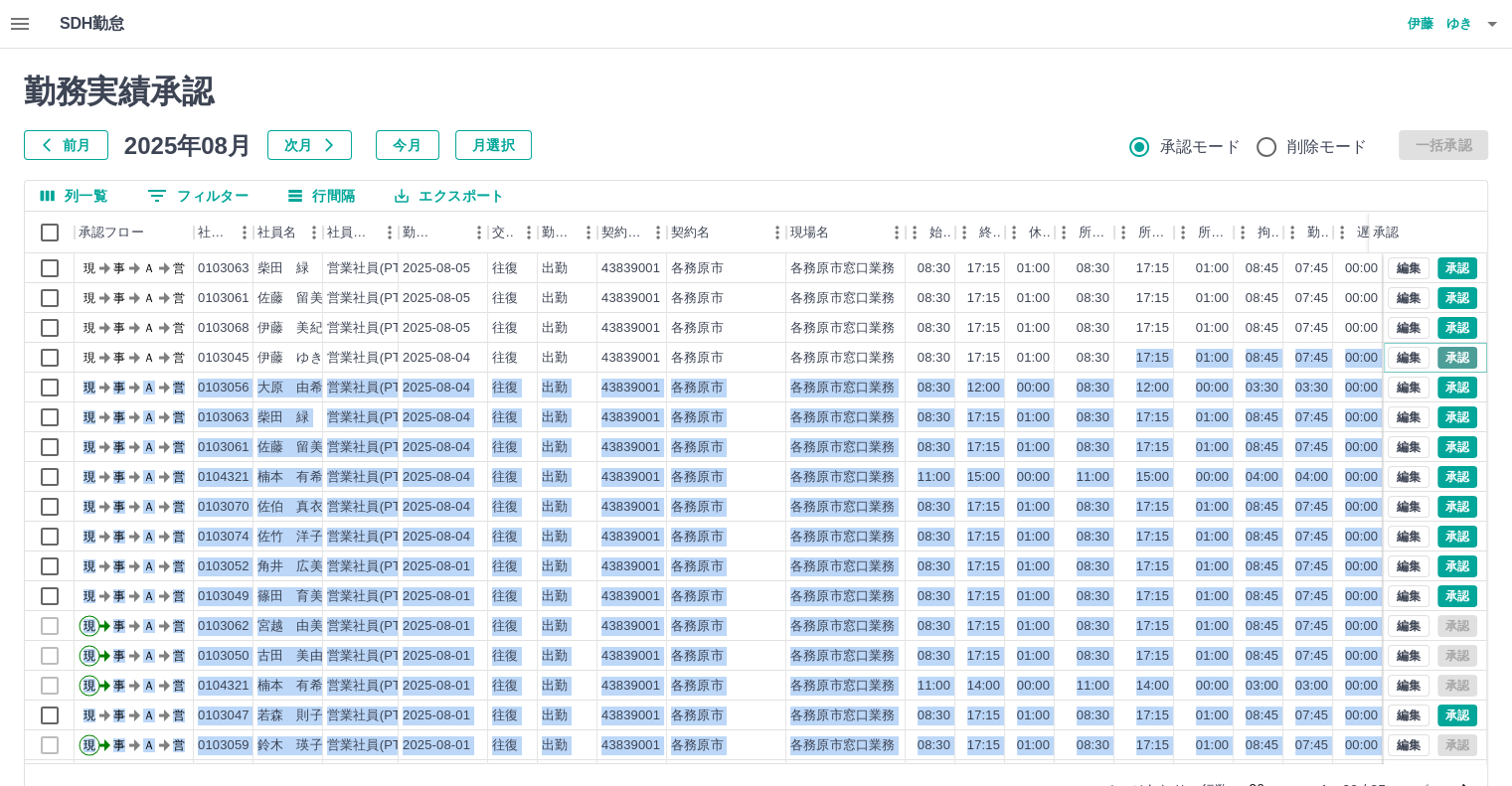 click on "承認" at bounding box center (1457, 358) 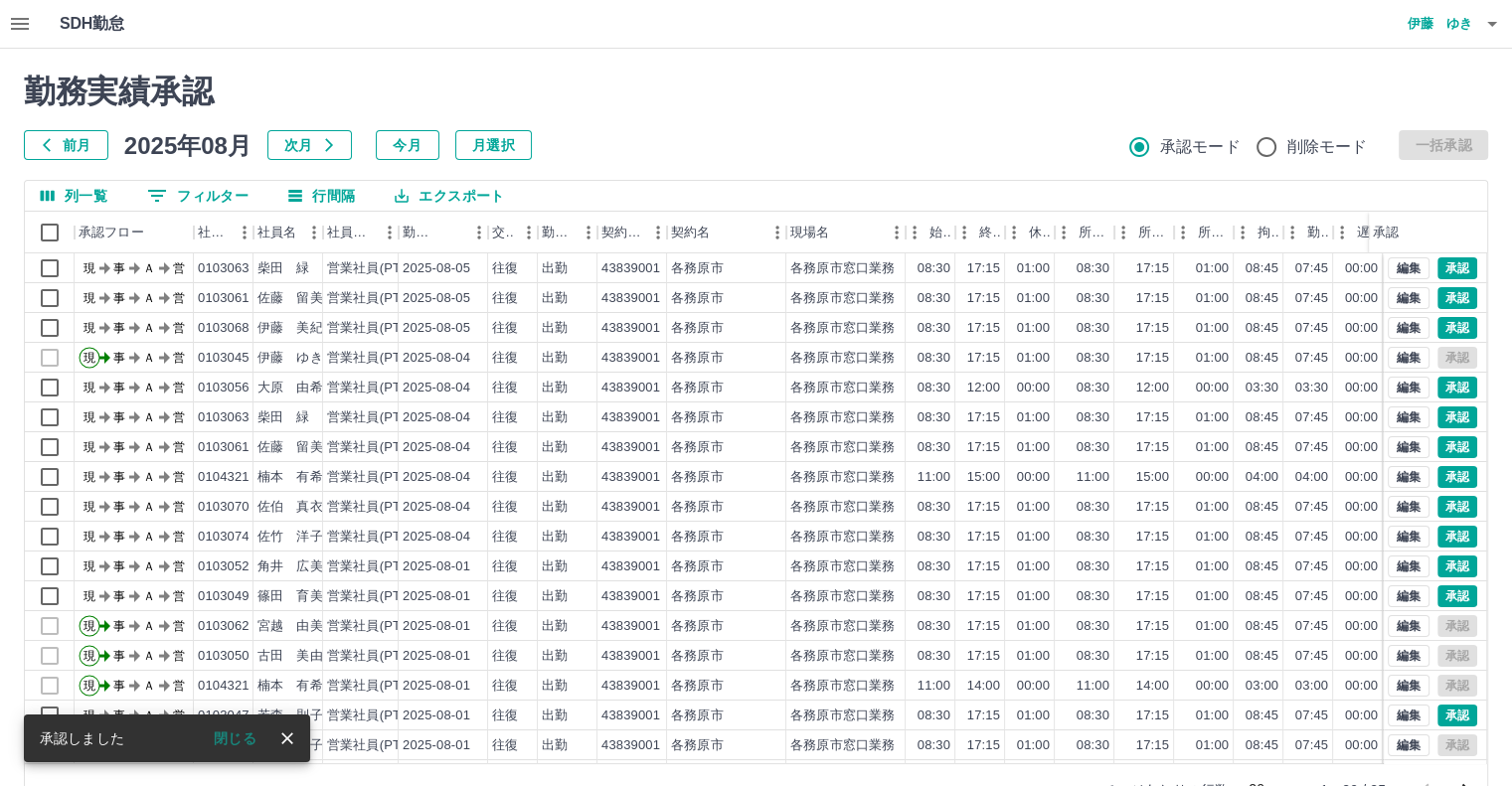 click on "勤務実績承認" at bounding box center [756, 91] 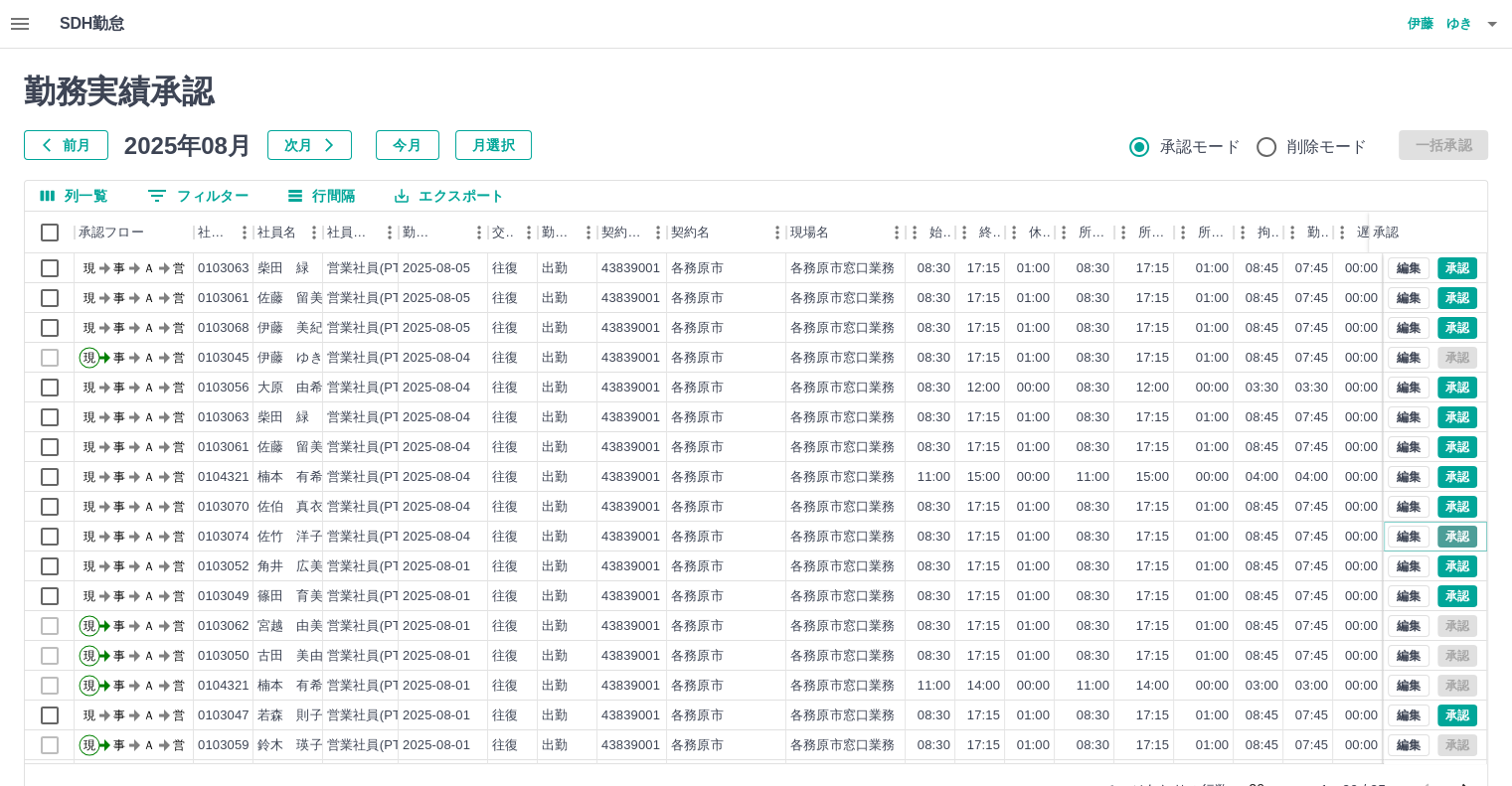click on "承認" at bounding box center (1457, 537) 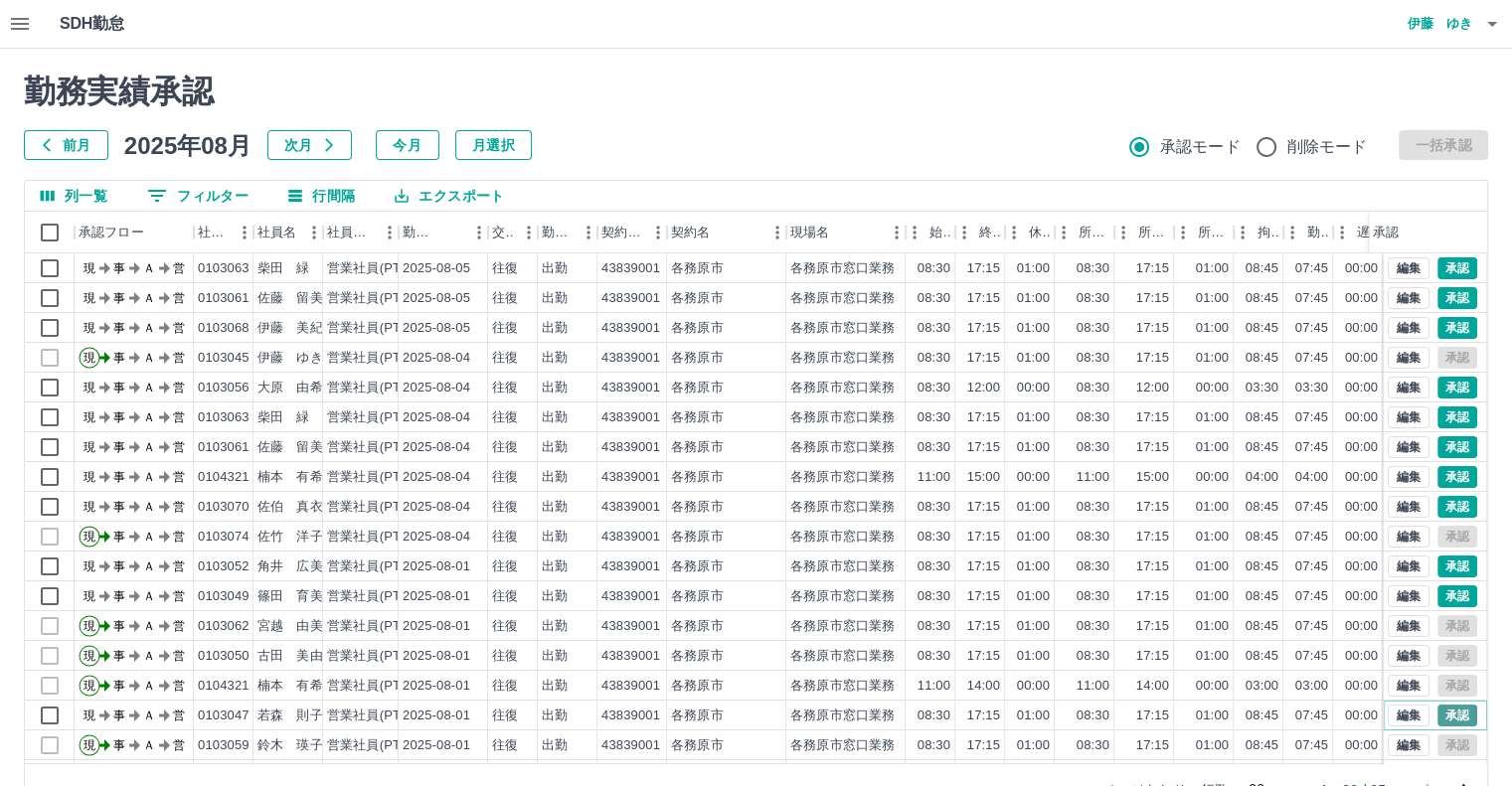 click on "承認" at bounding box center (1457, 715) 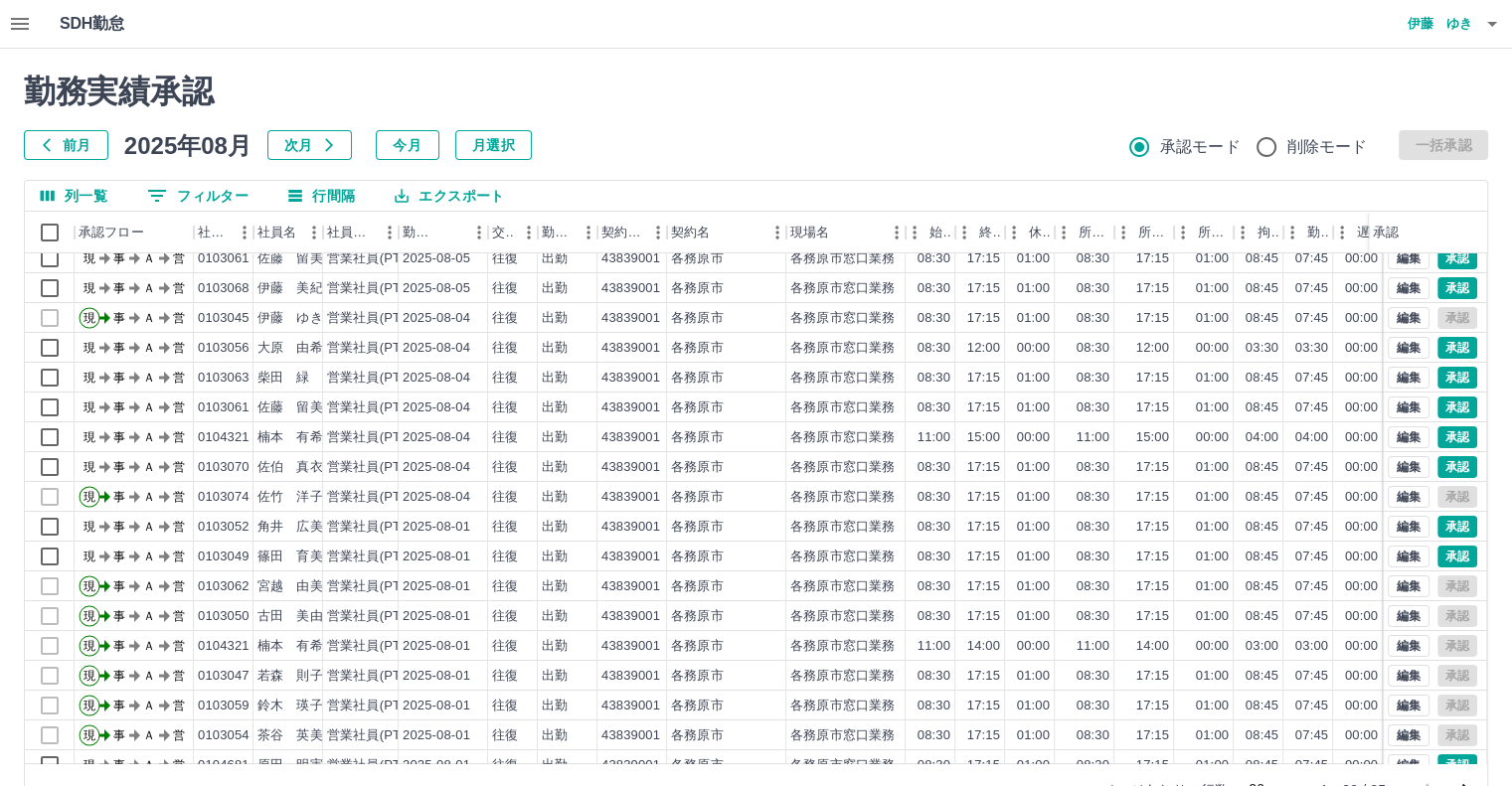scroll, scrollTop: 79, scrollLeft: 0, axis: vertical 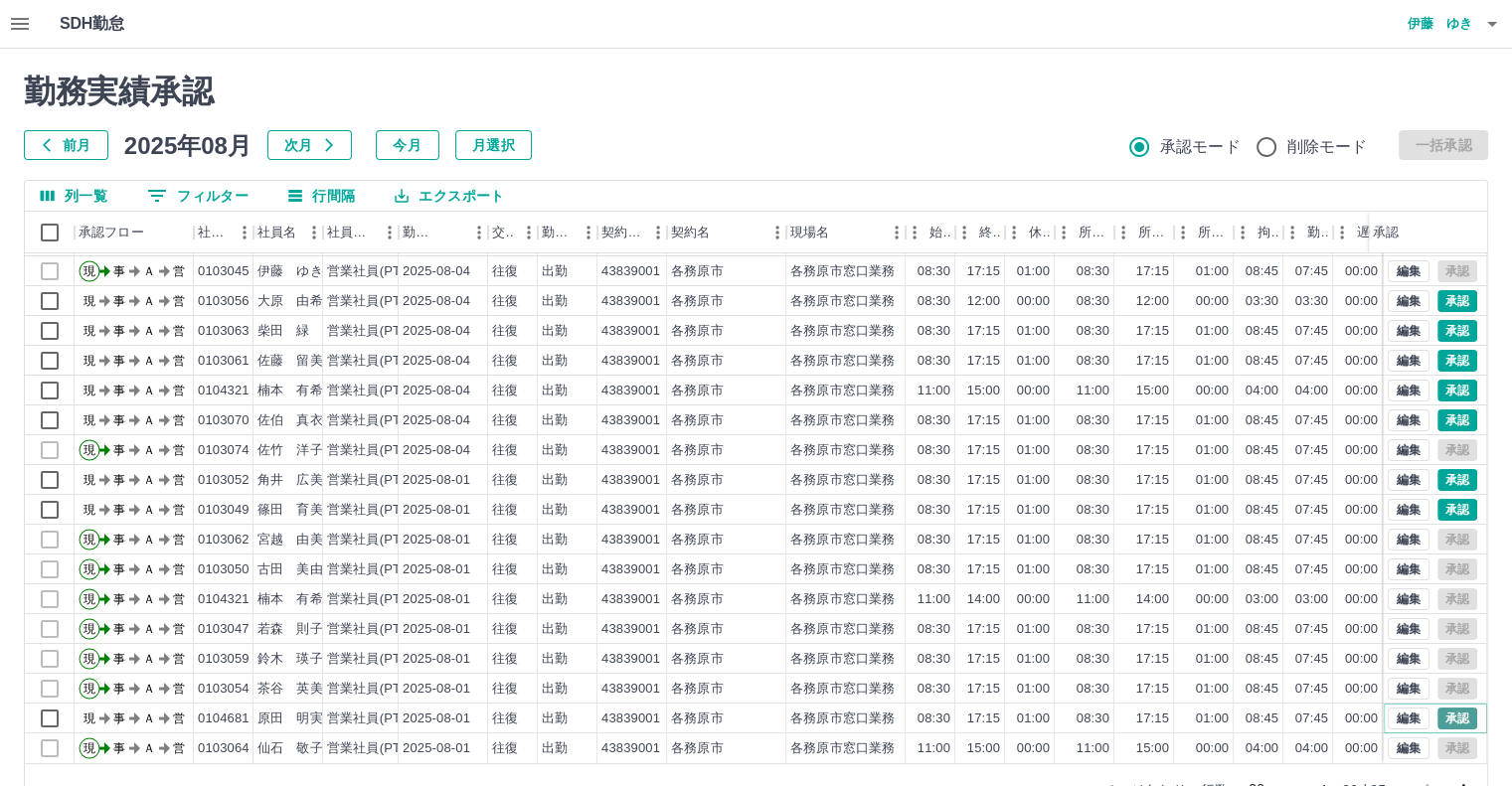 click on "承認" at bounding box center [1457, 718] 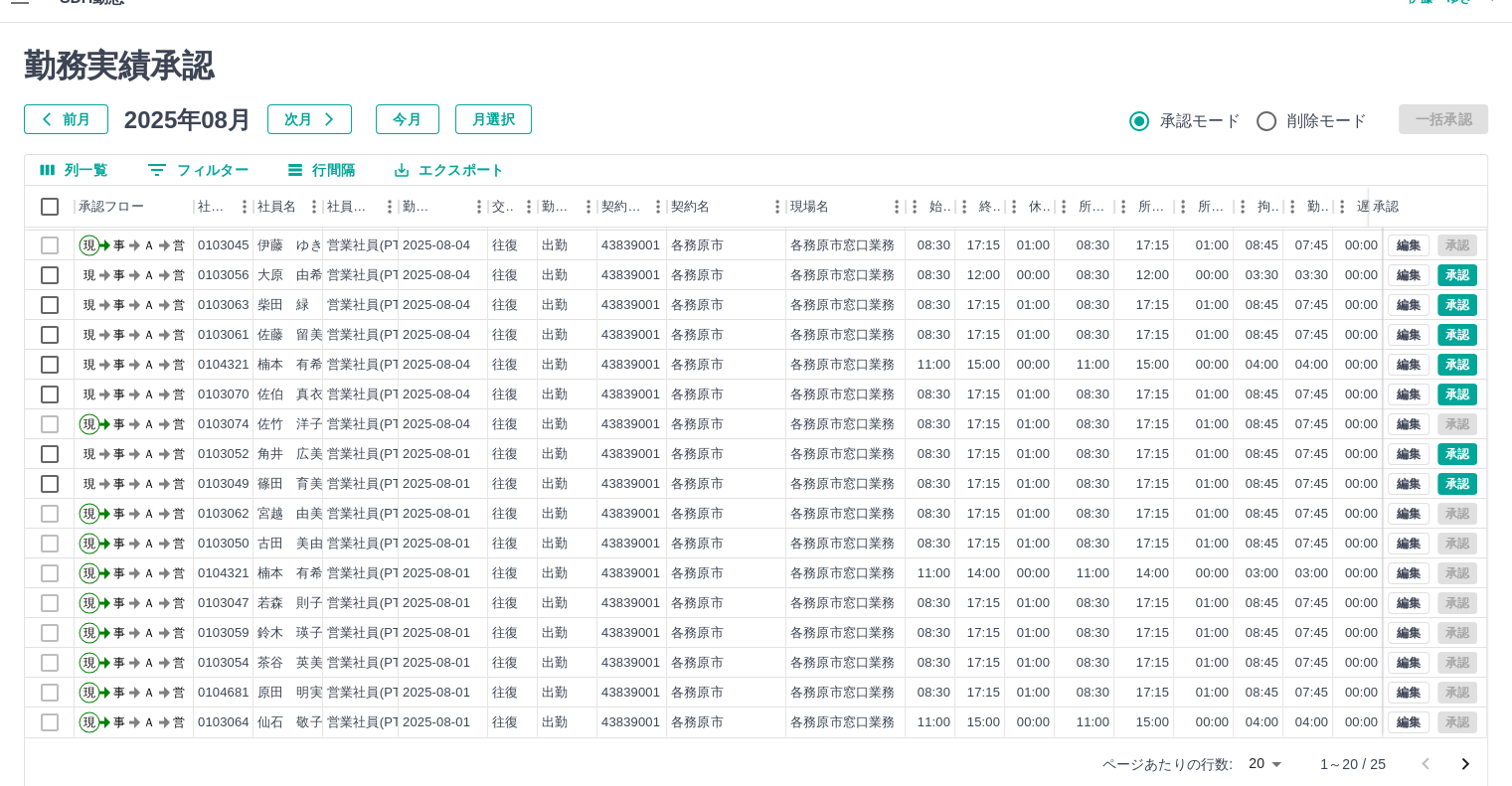 scroll, scrollTop: 40, scrollLeft: 0, axis: vertical 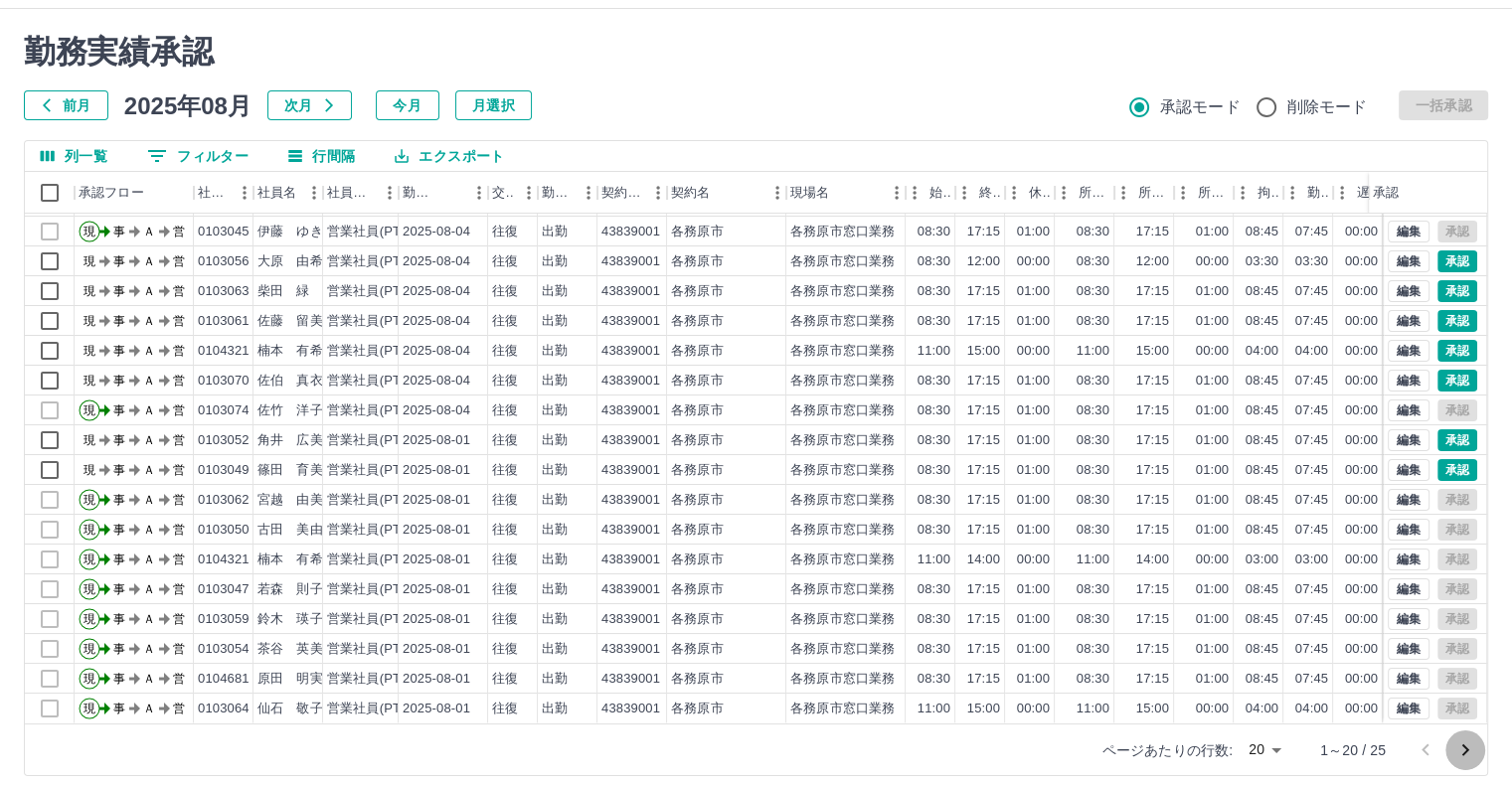click 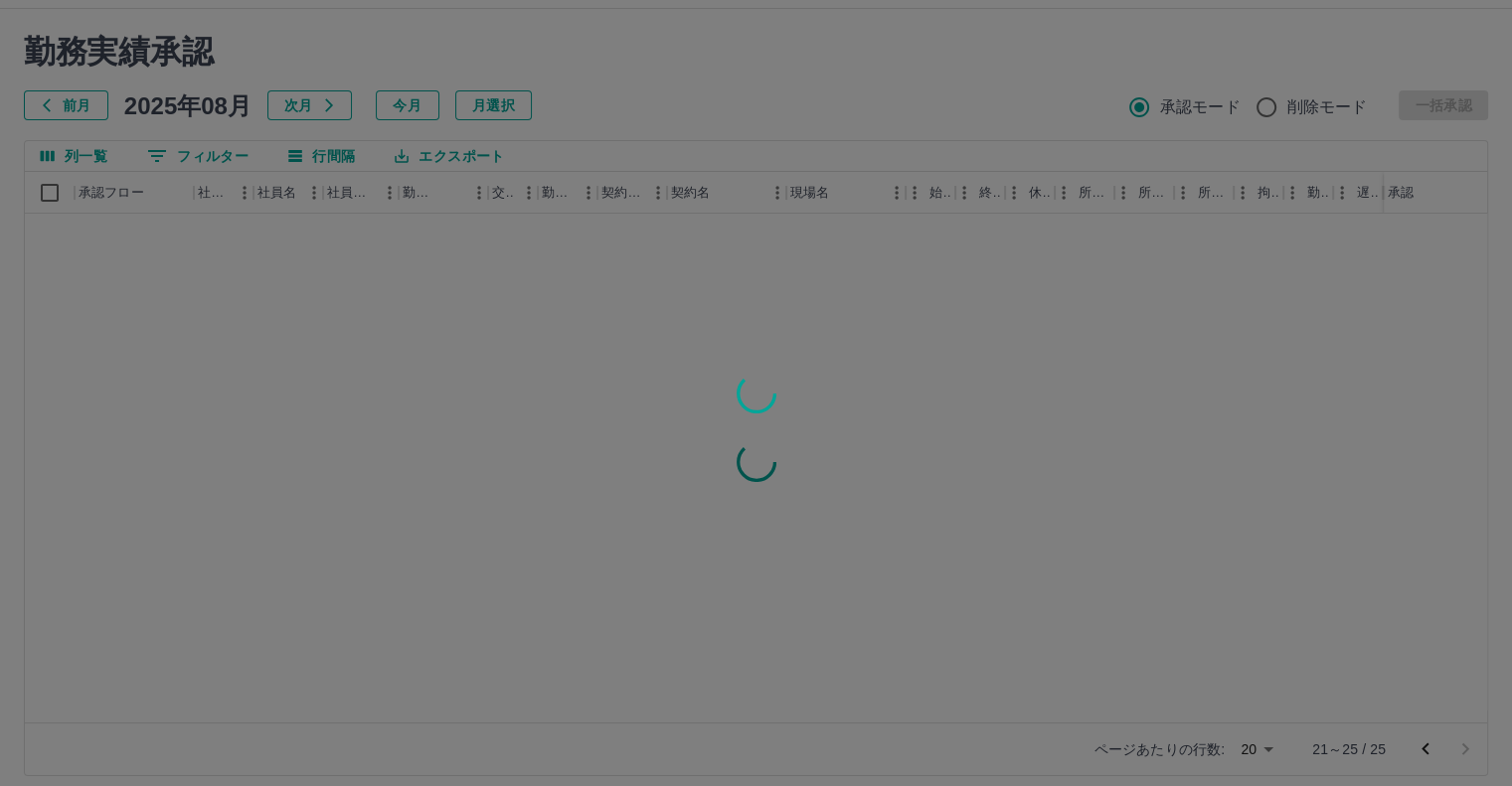 scroll, scrollTop: 0, scrollLeft: 0, axis: both 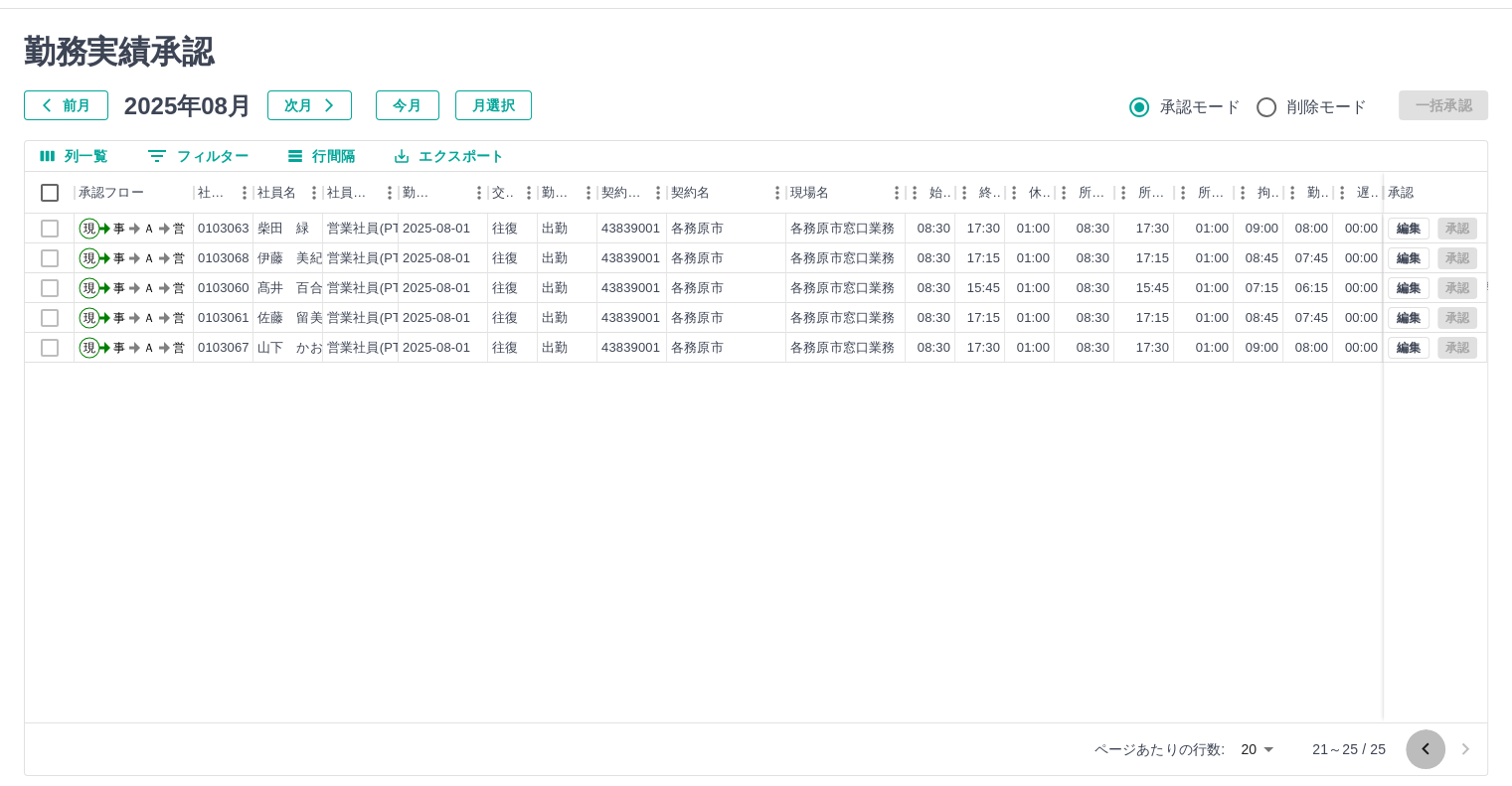 click 